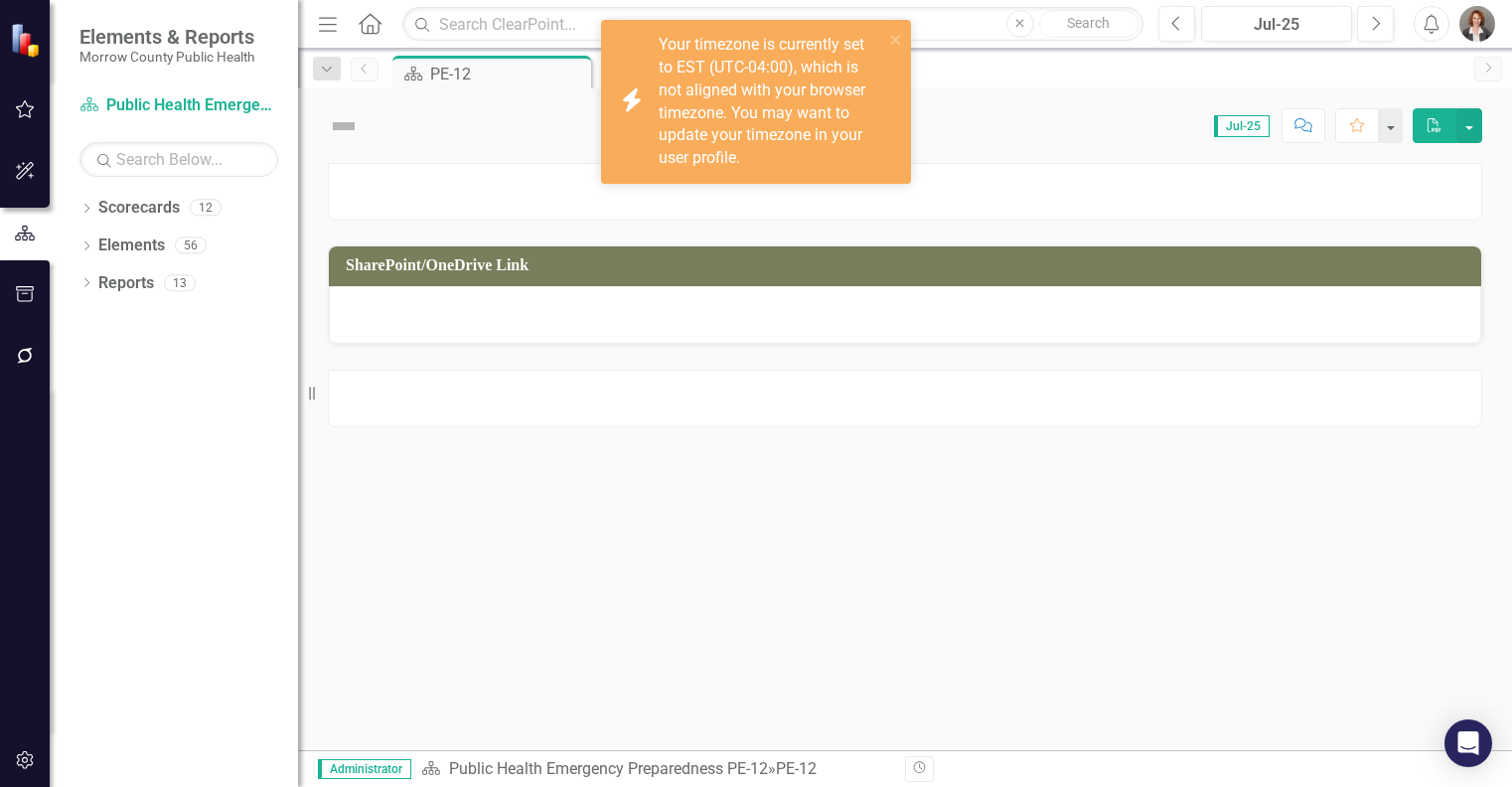 scroll, scrollTop: 0, scrollLeft: 0, axis: both 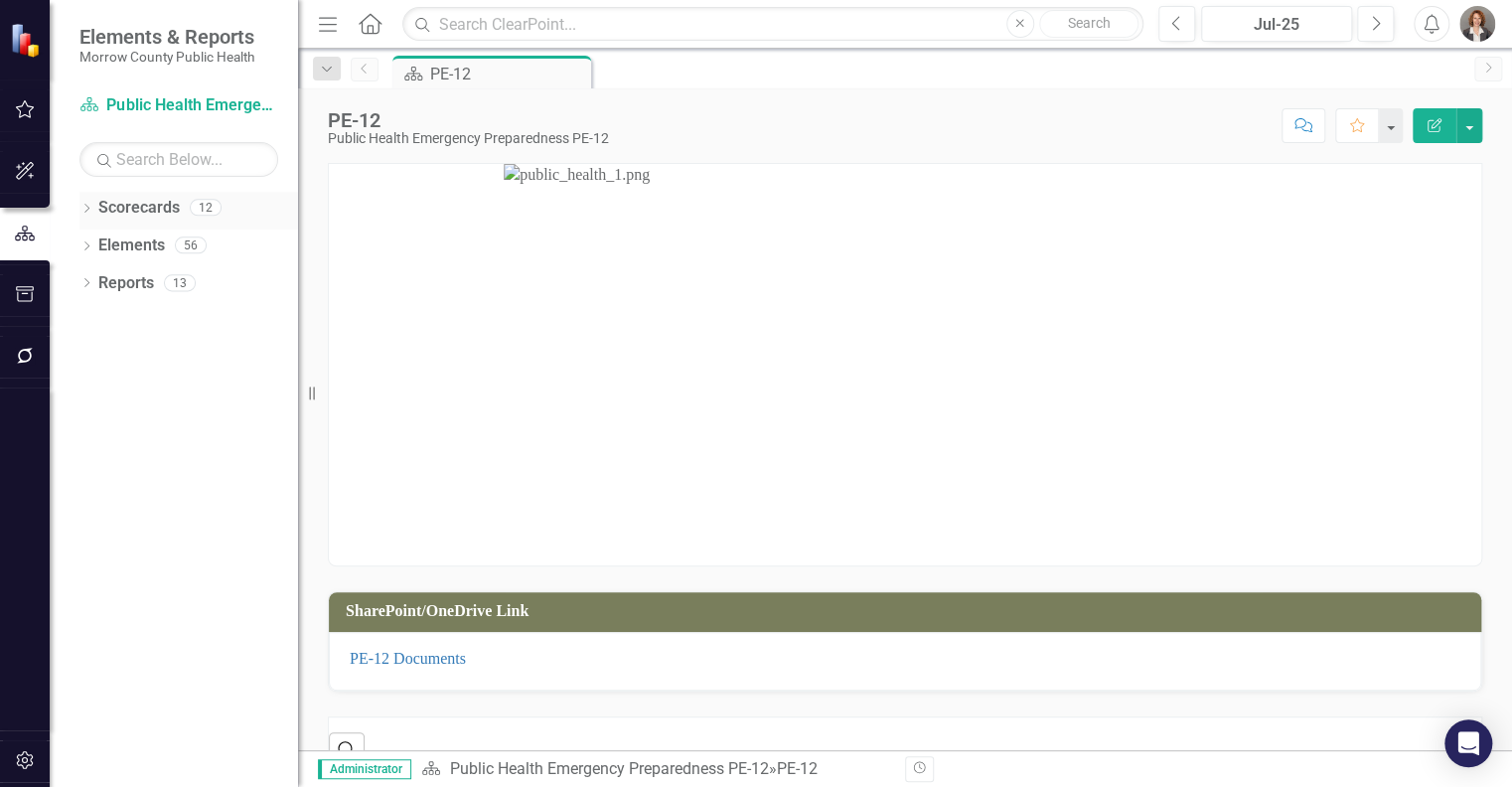 click on "Scorecards" at bounding box center (139, 208) 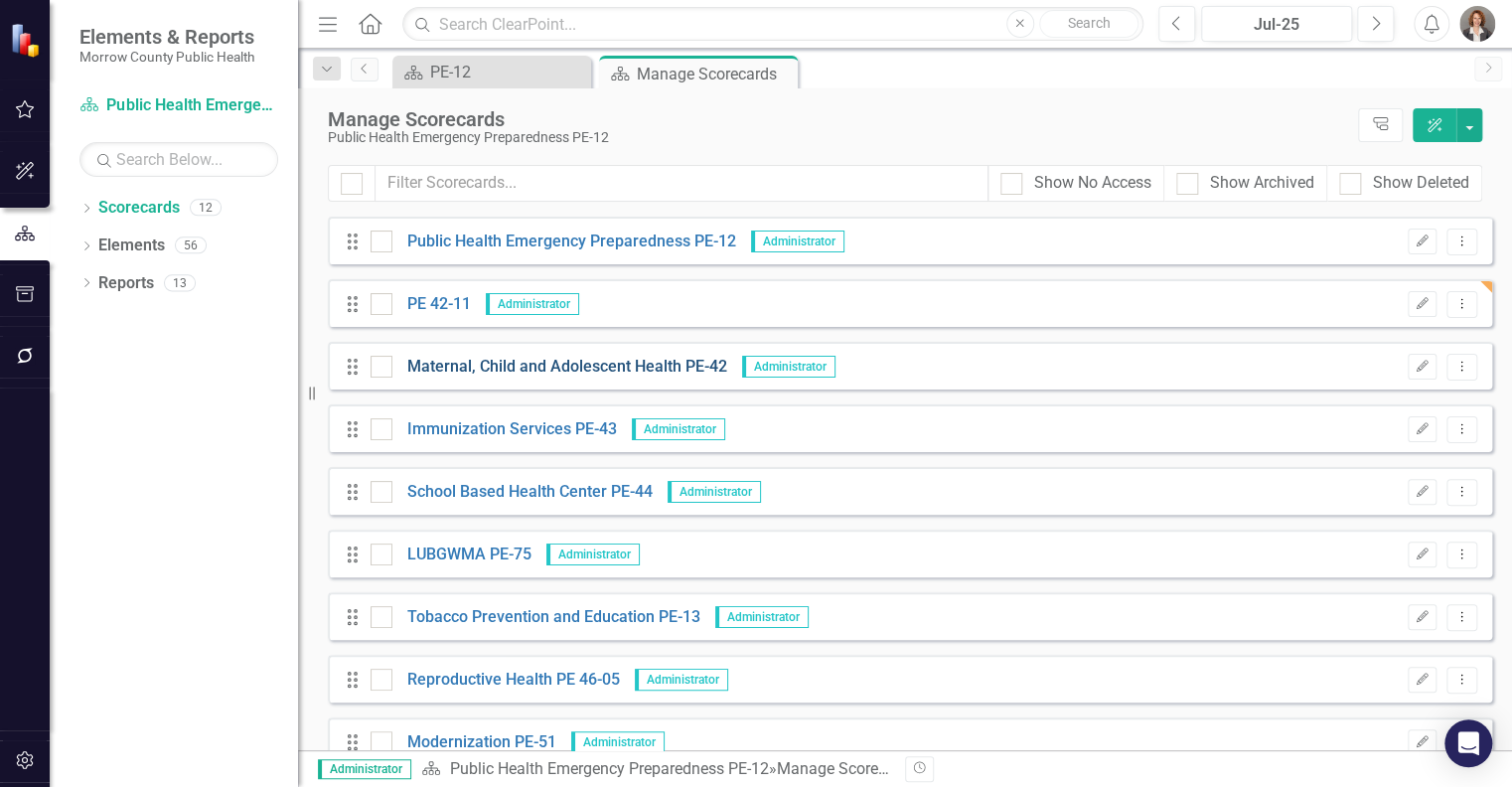 click on "Maternal, Child and Adolescent Health PE-42" at bounding box center [559, 367] 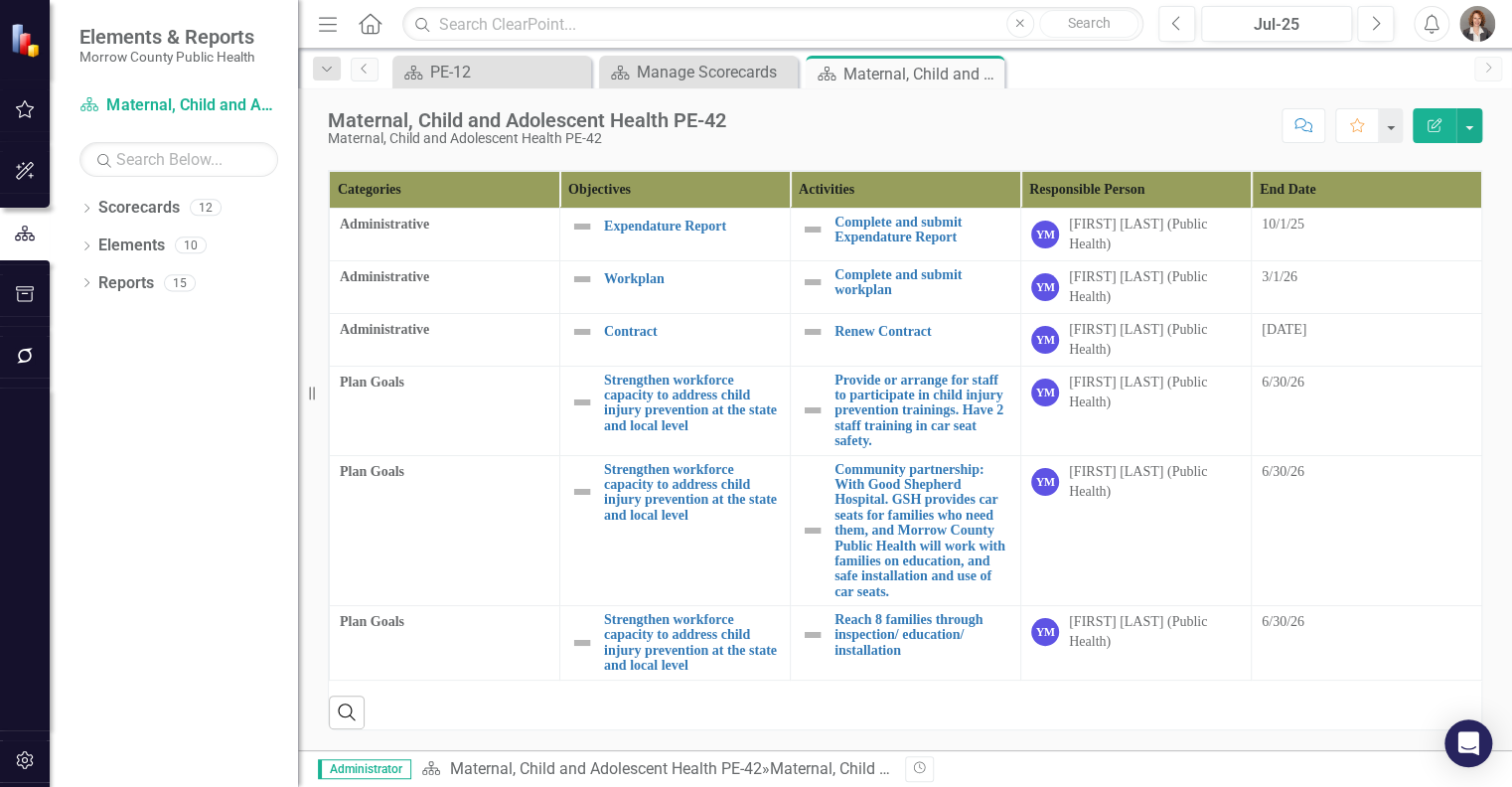 scroll, scrollTop: 747, scrollLeft: 0, axis: vertical 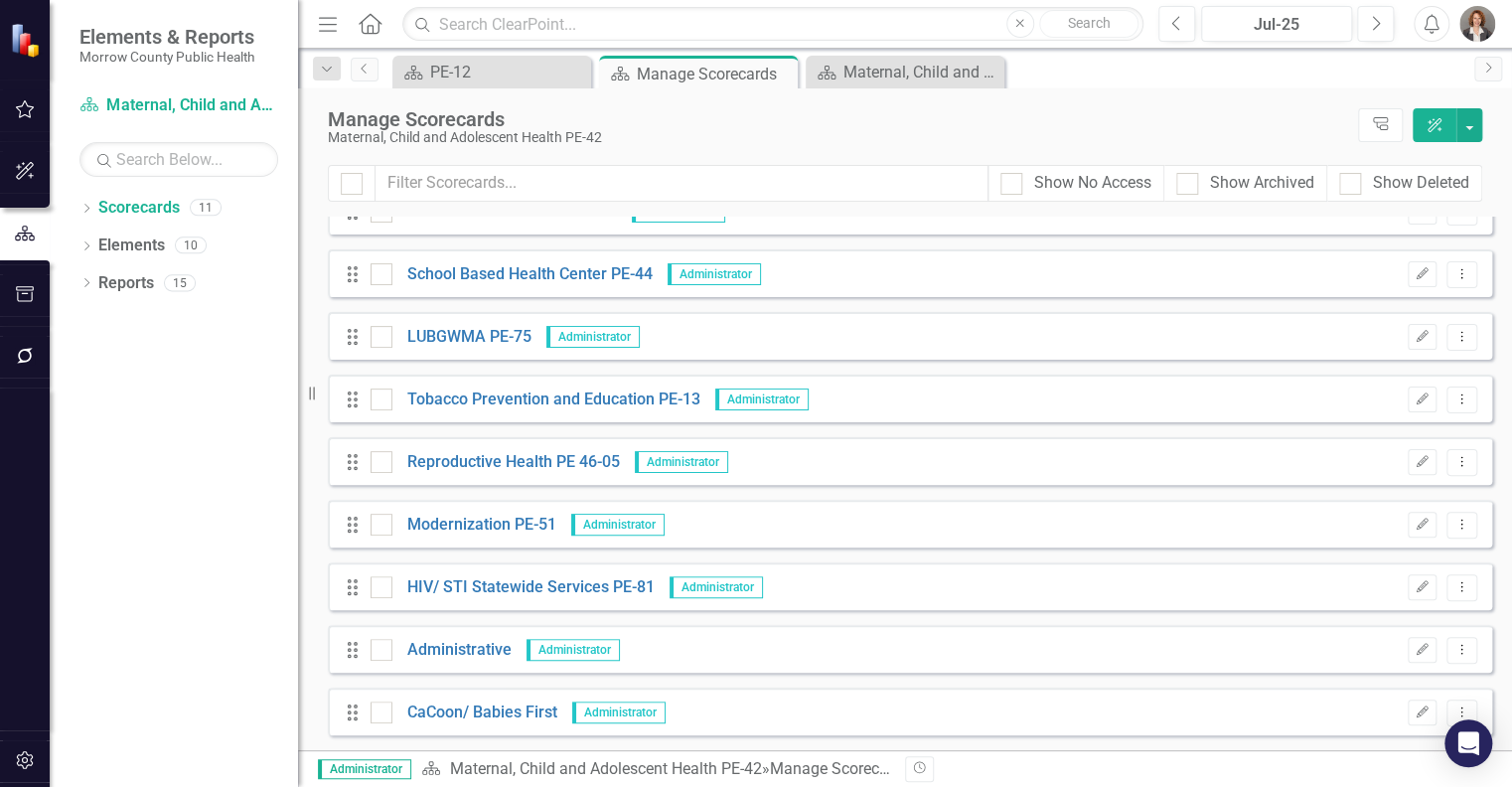 drag, startPoint x: 1507, startPoint y: 262, endPoint x: 1506, endPoint y: 520, distance: 258.00194 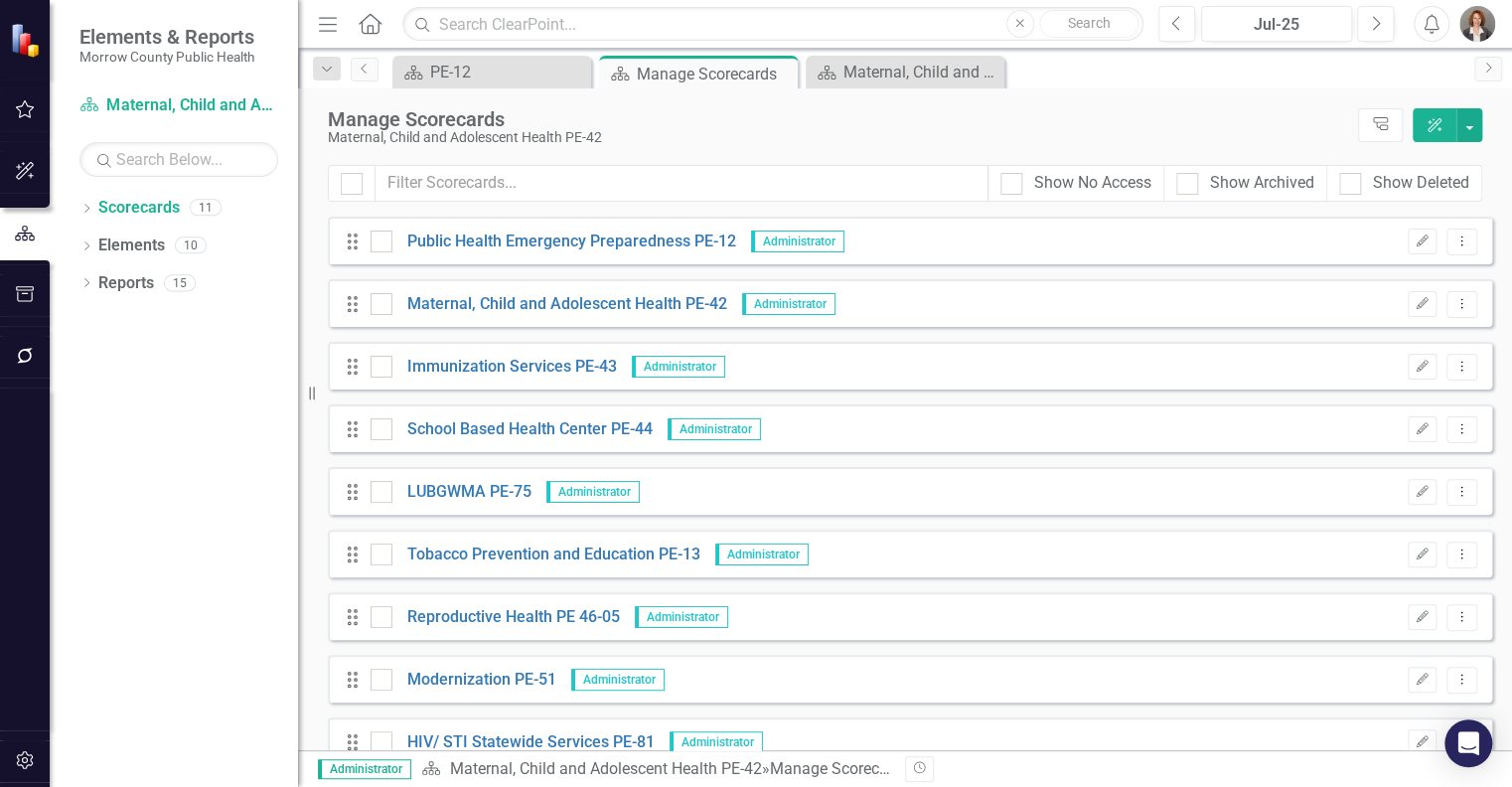 scroll, scrollTop: 155, scrollLeft: 0, axis: vertical 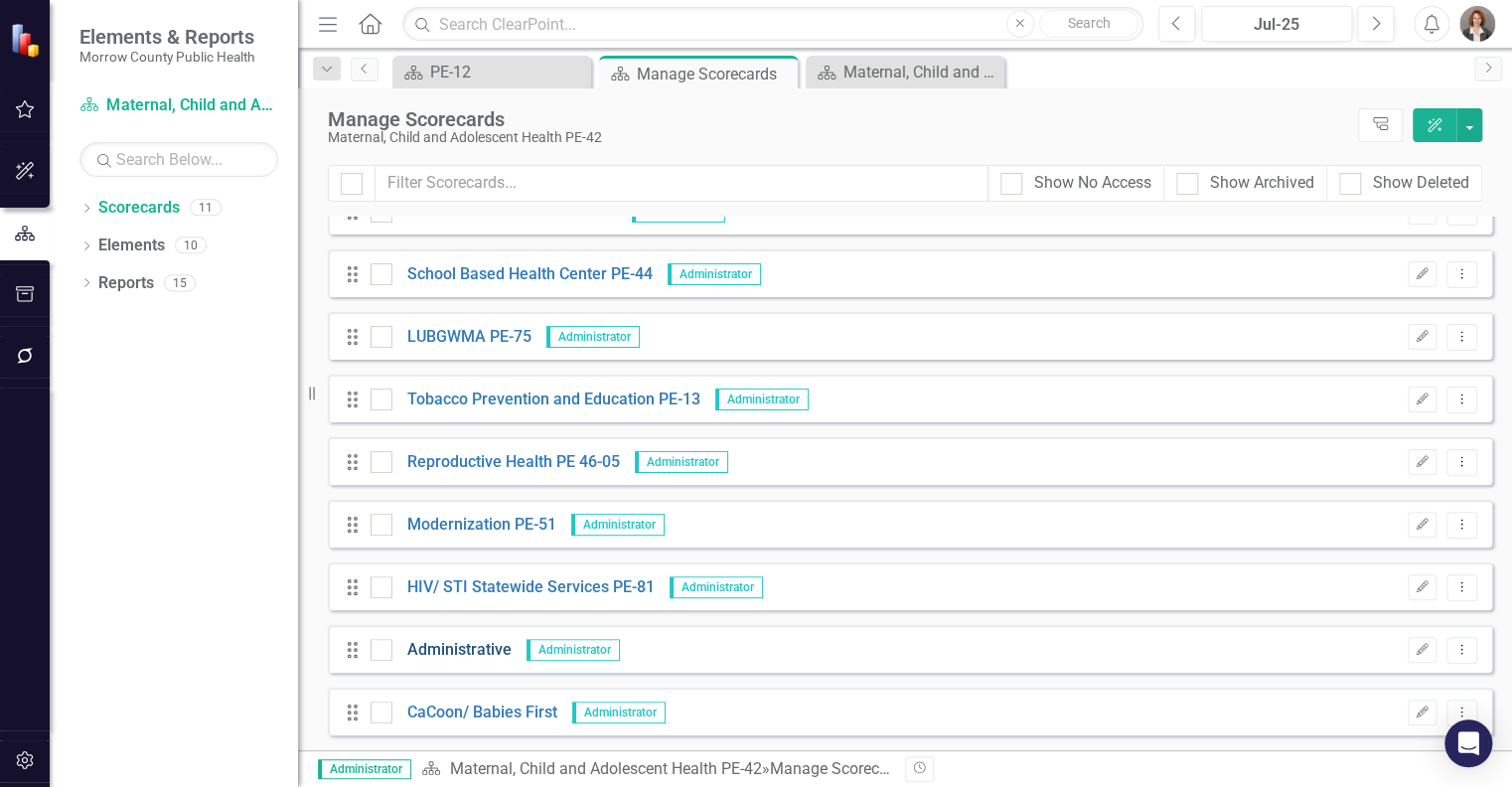 click on "Administrative" at bounding box center (452, 650) 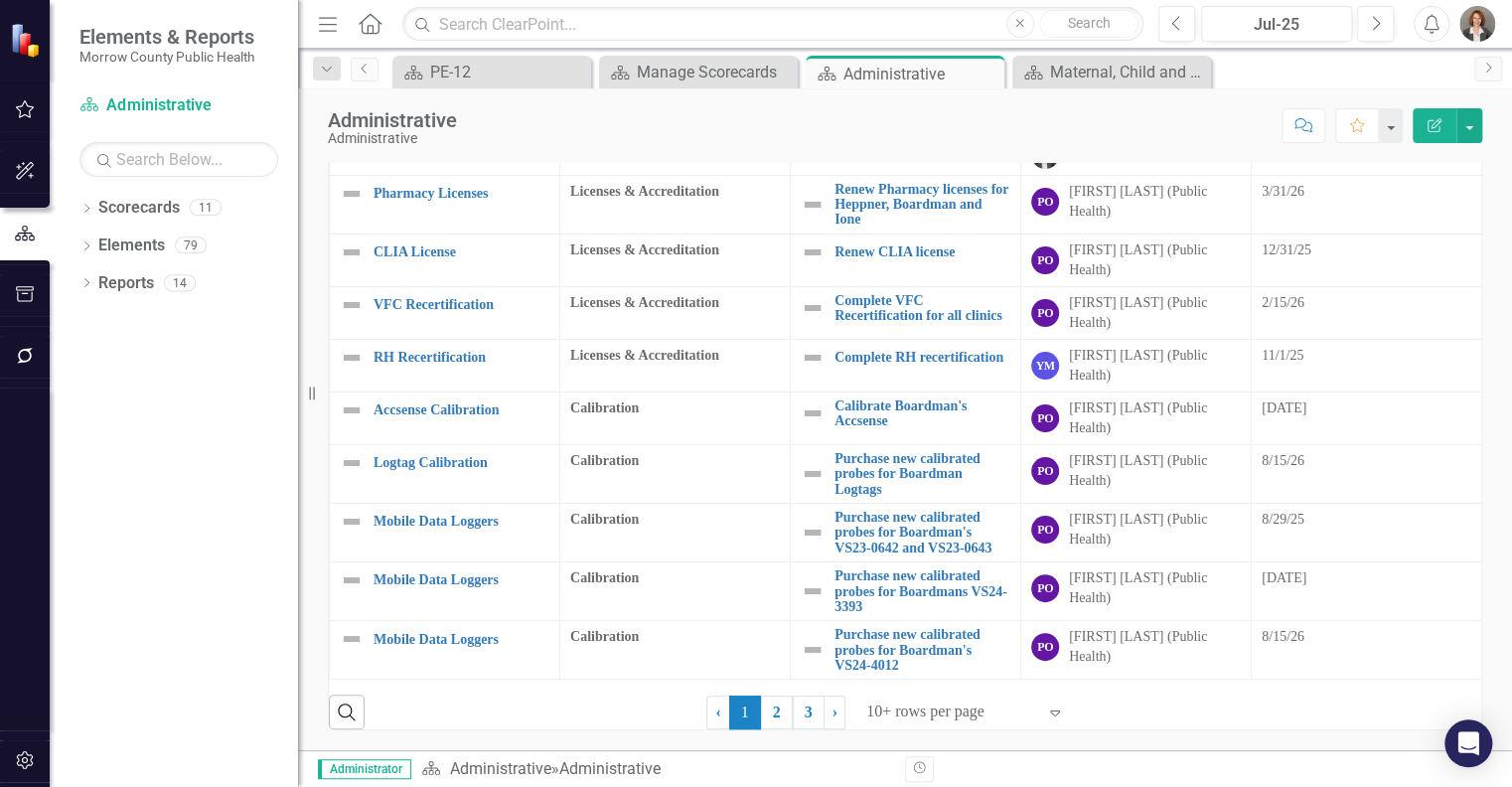 scroll, scrollTop: 632, scrollLeft: 0, axis: vertical 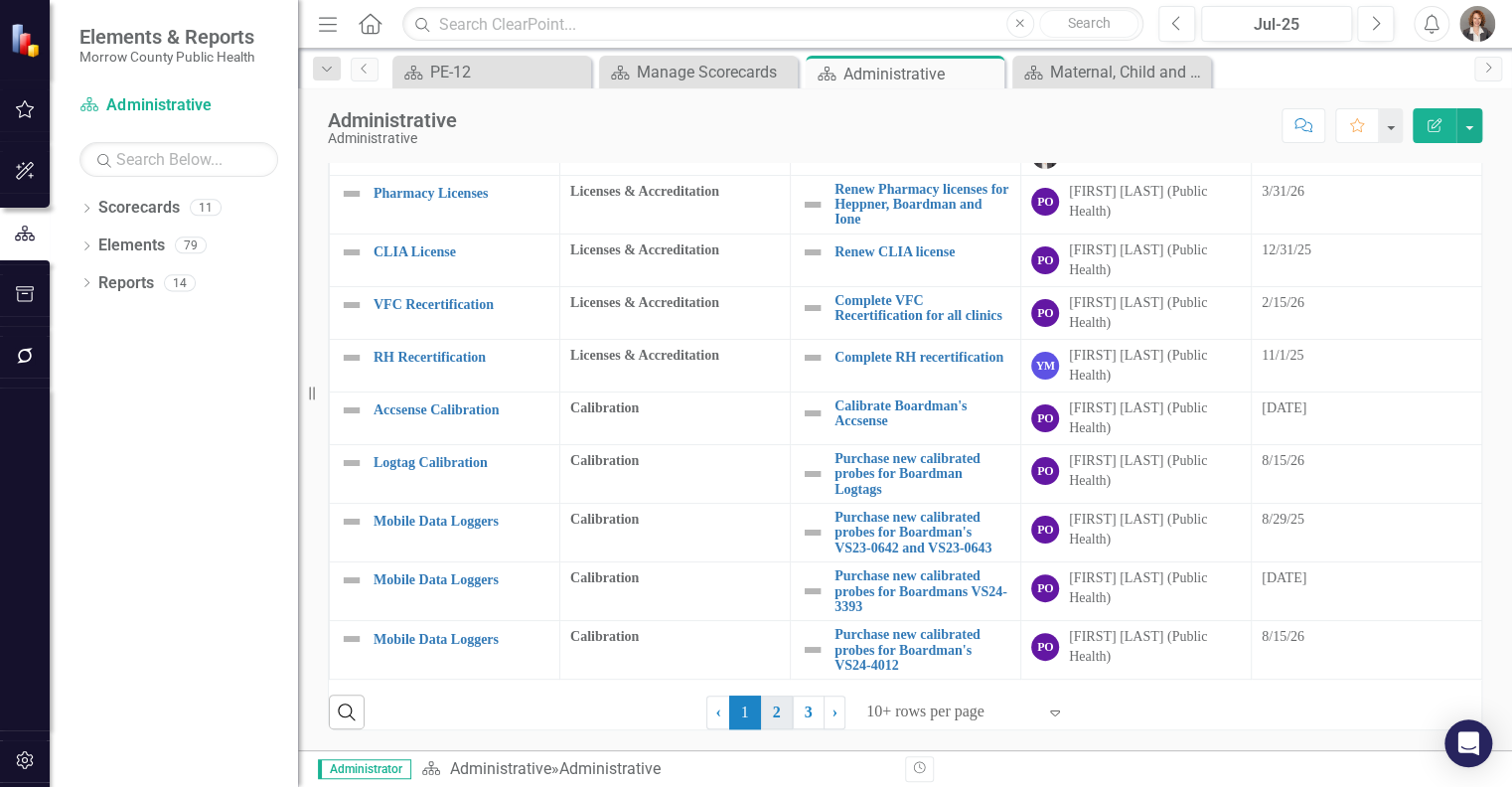 click on "2" at bounding box center [777, 712] 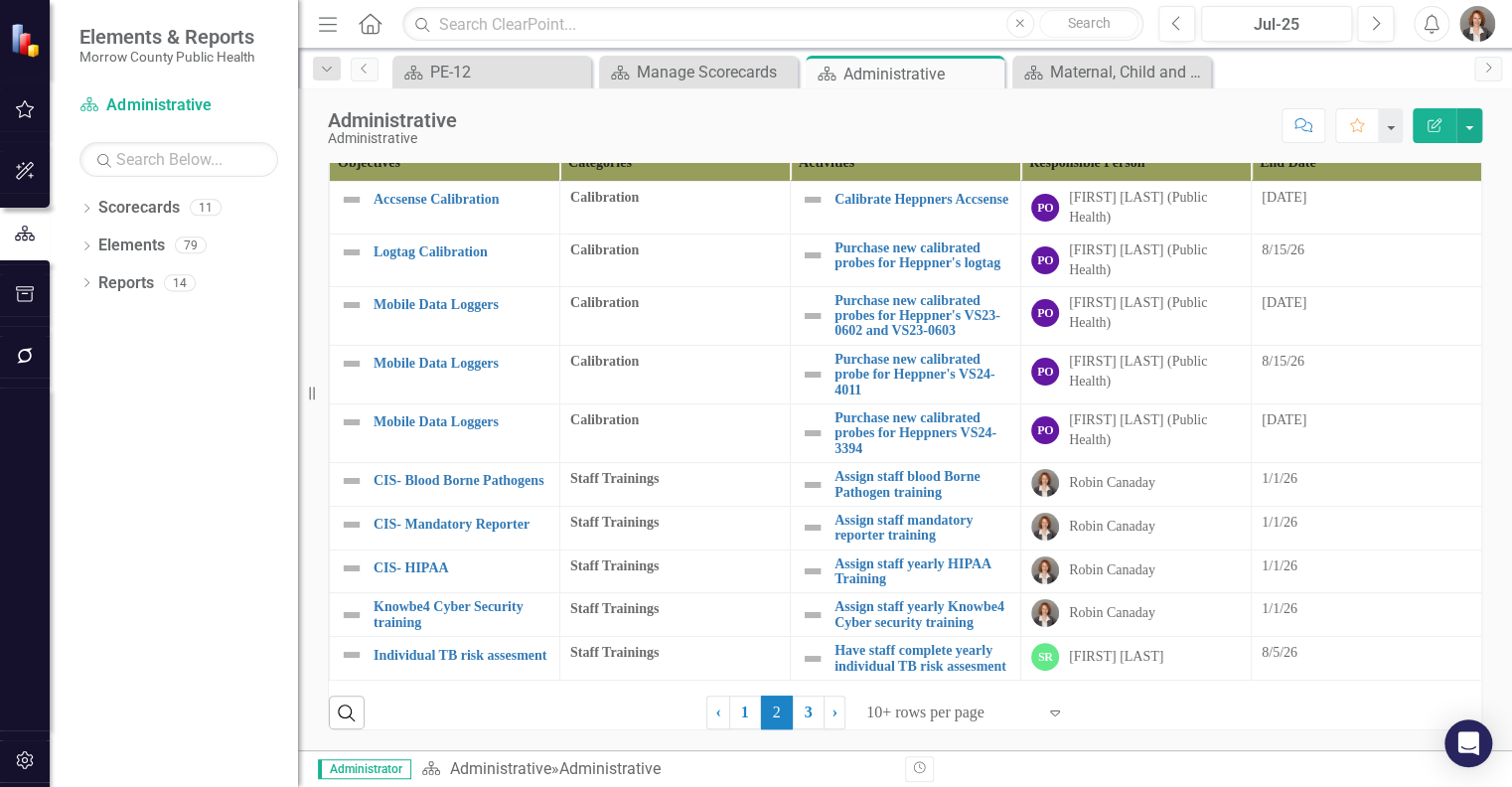 scroll, scrollTop: 795, scrollLeft: 0, axis: vertical 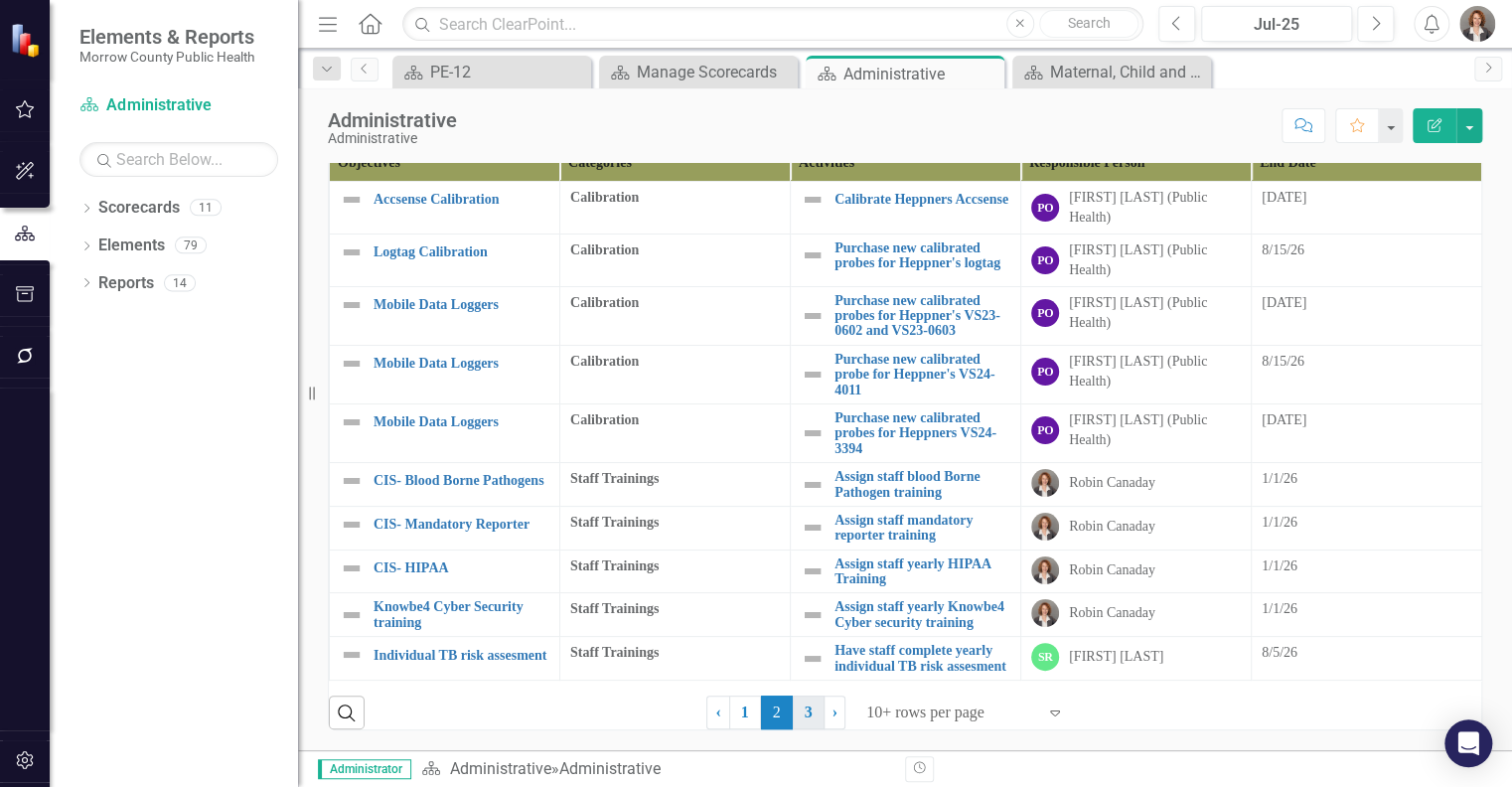 click on "3" at bounding box center (809, 712) 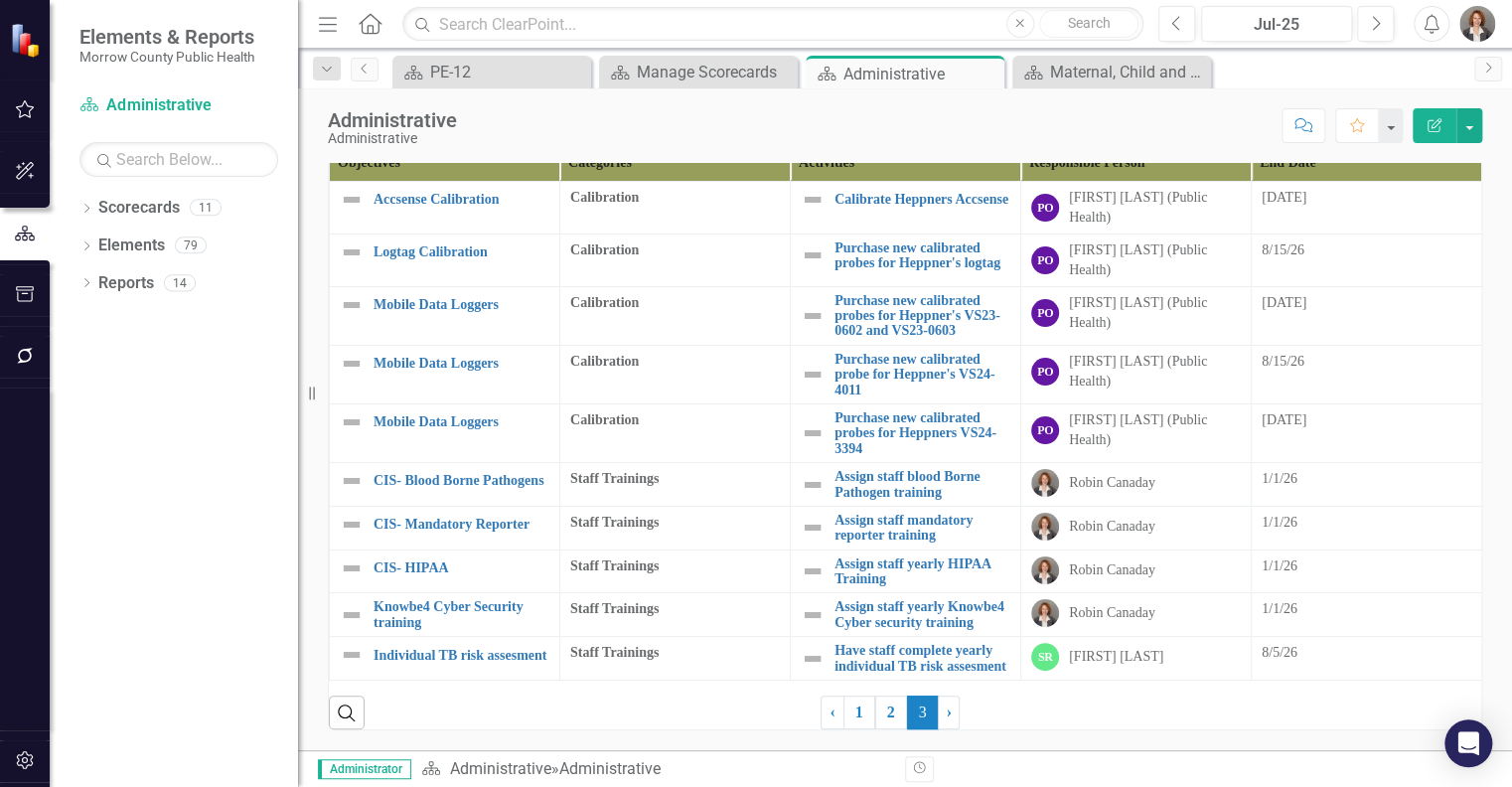 scroll, scrollTop: 716, scrollLeft: 0, axis: vertical 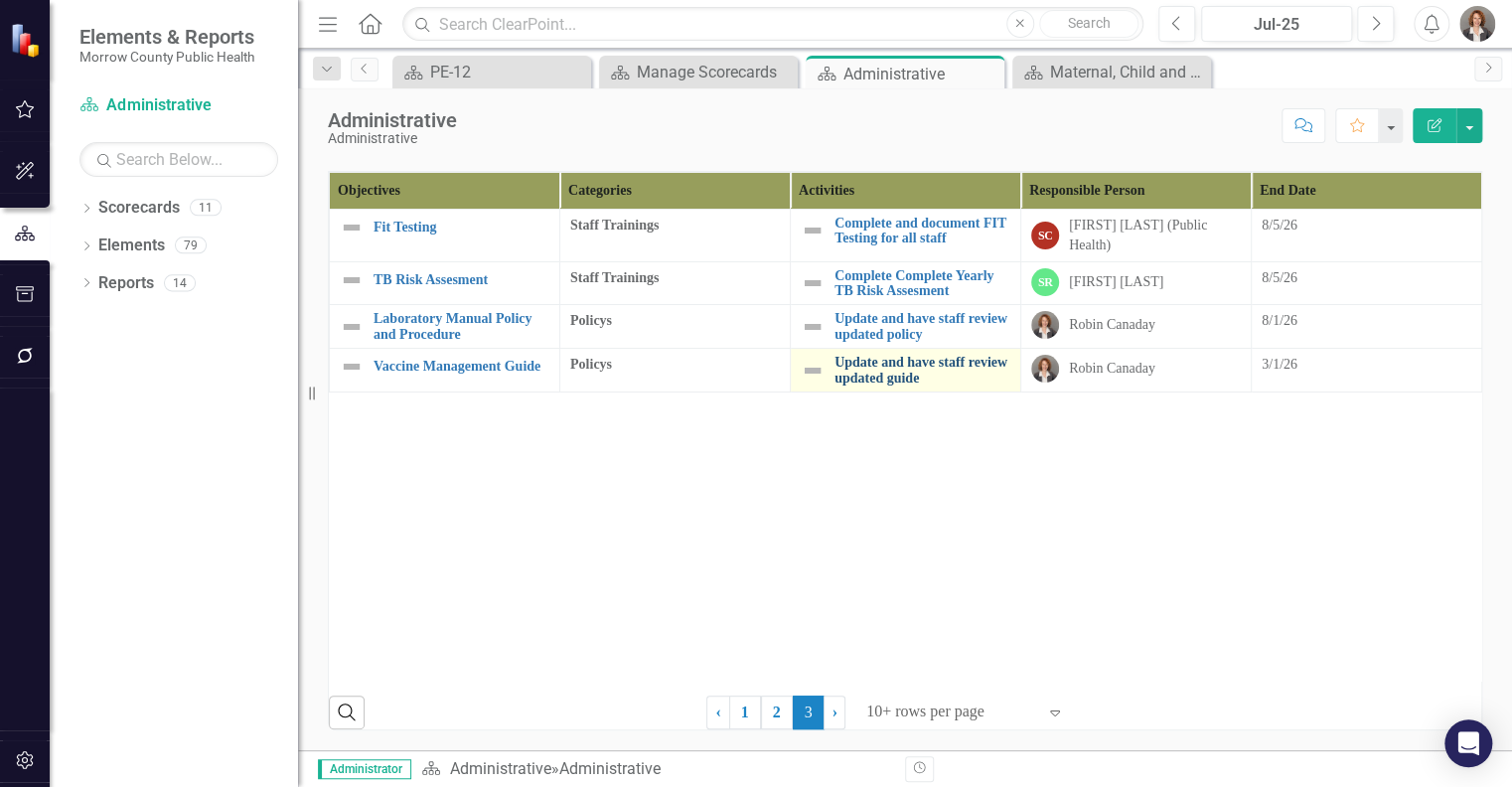 click on "Update and have staff review updated guide" at bounding box center (922, 370) 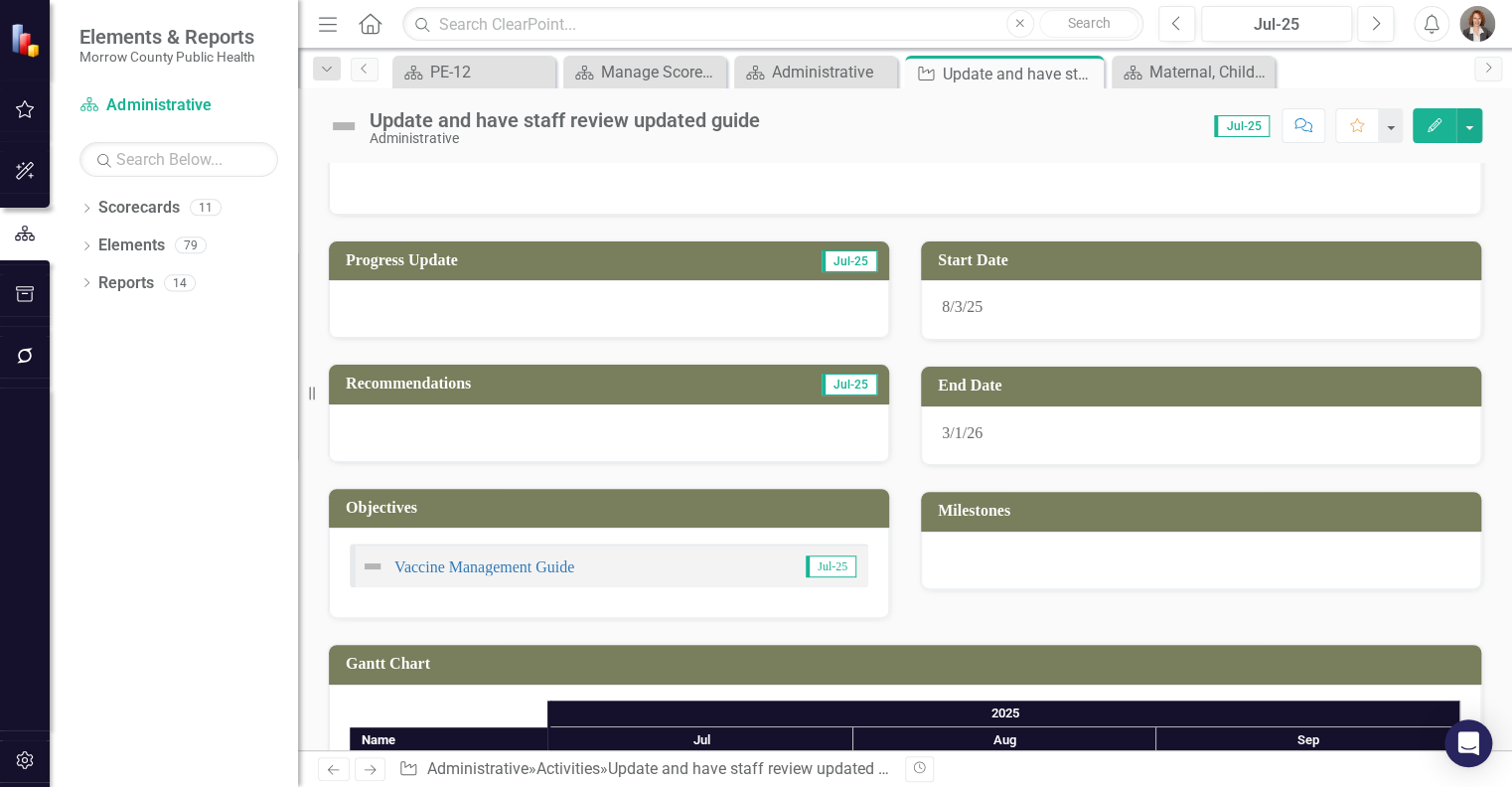 scroll, scrollTop: 813, scrollLeft: 0, axis: vertical 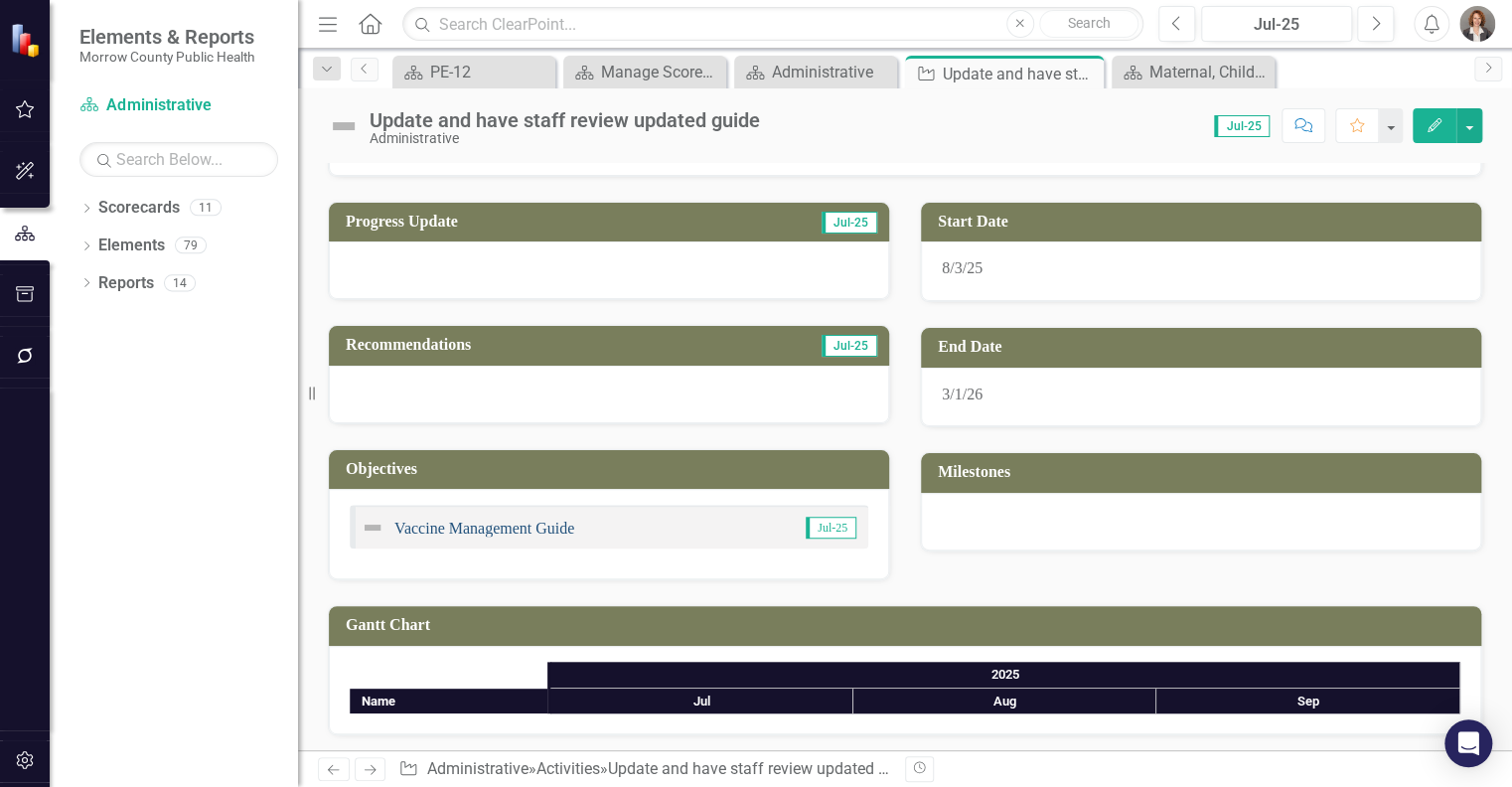 click on "Vaccine Management Guide" at bounding box center [484, 528] 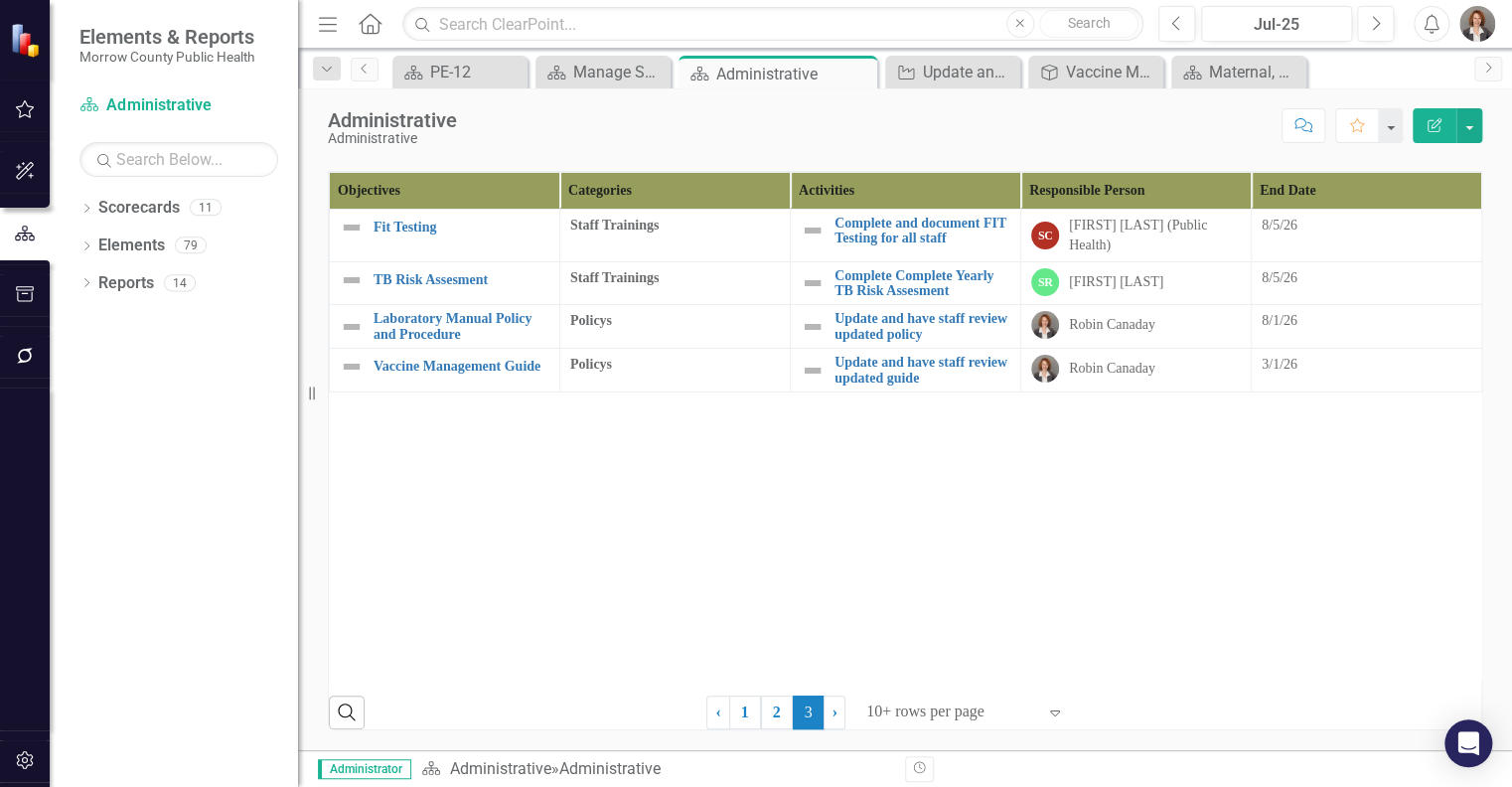 scroll, scrollTop: 716, scrollLeft: 0, axis: vertical 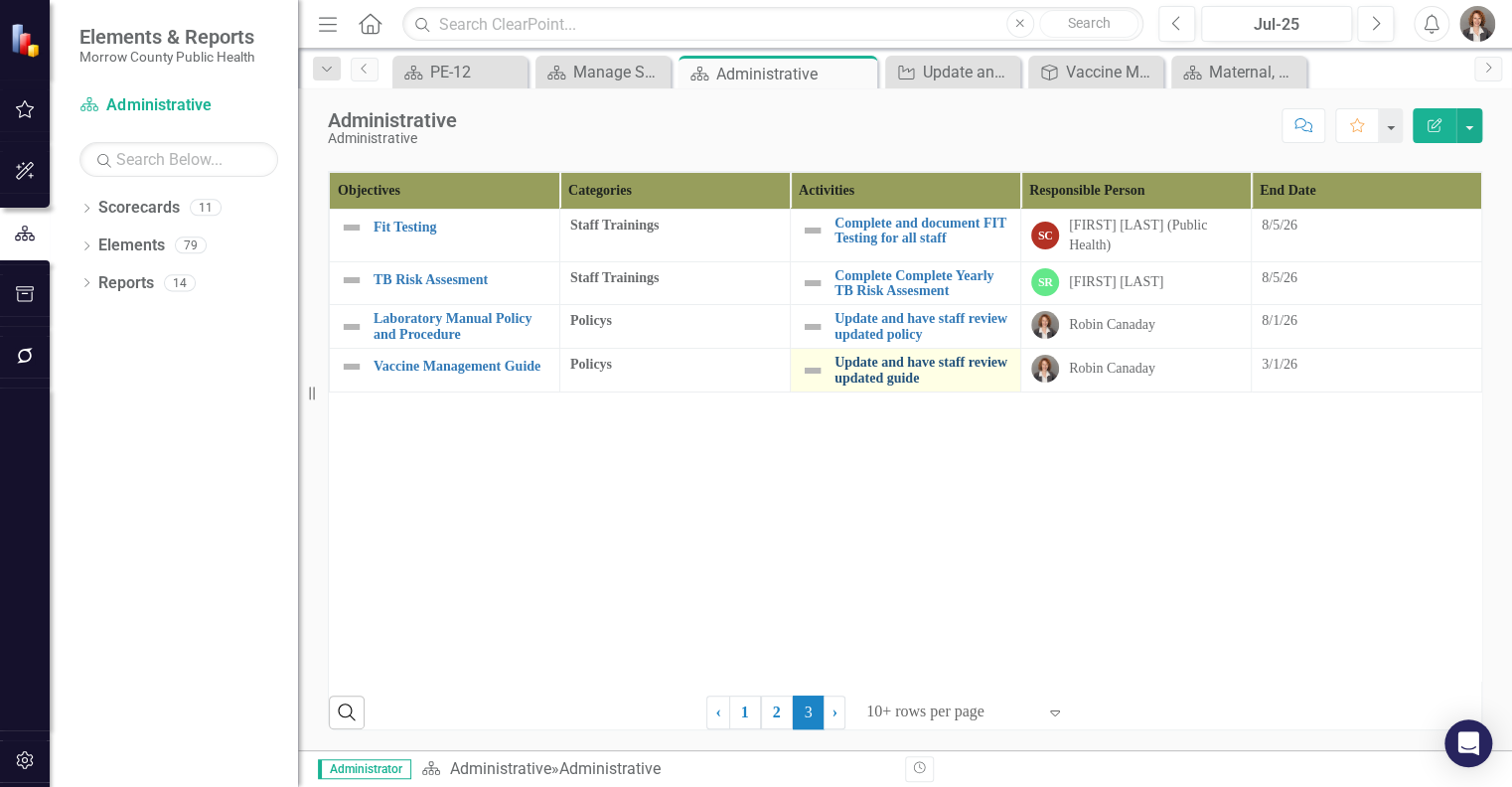 click on "Update and have staff review updated guide" at bounding box center [922, 370] 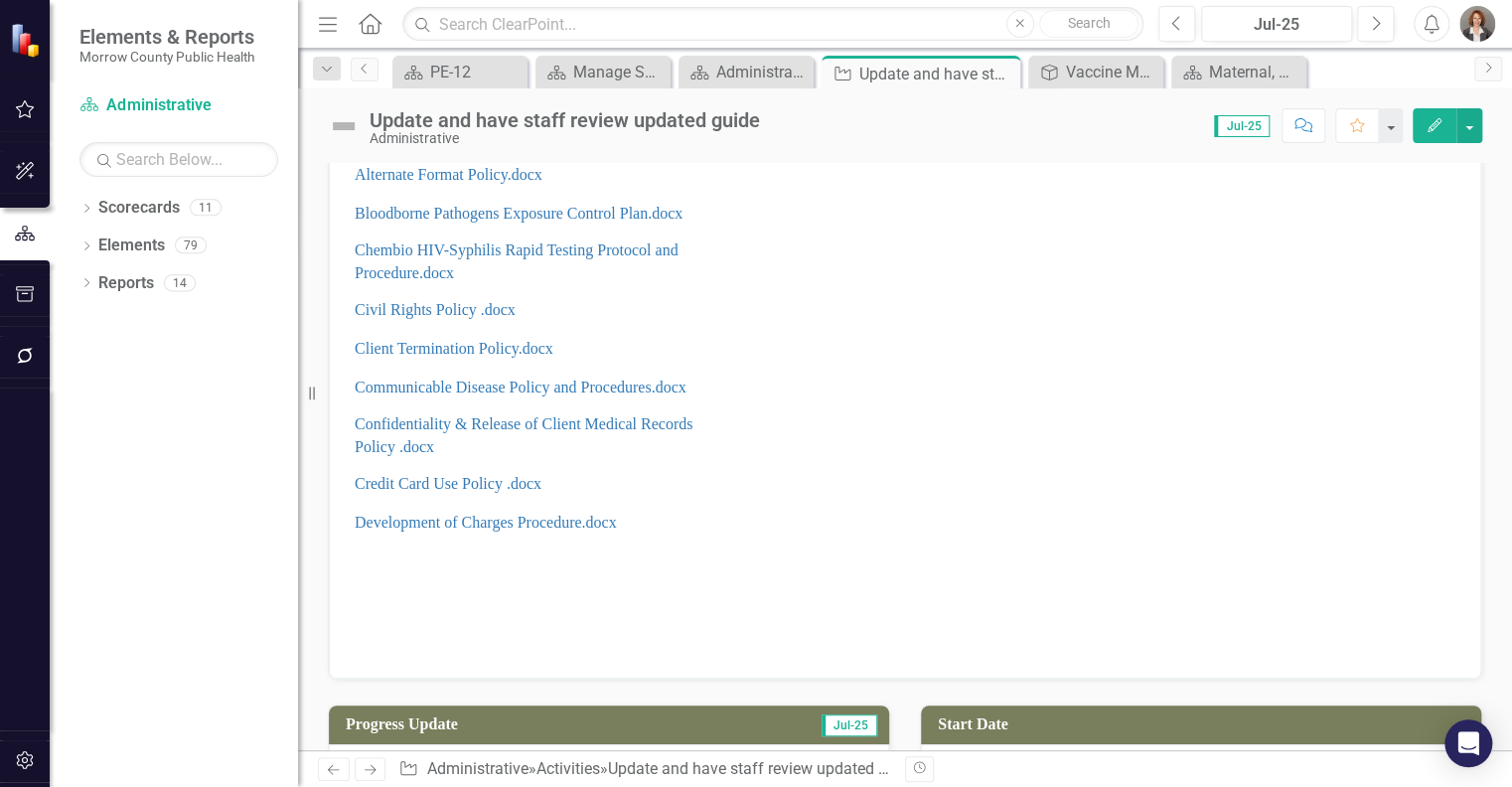 scroll, scrollTop: 352, scrollLeft: 0, axis: vertical 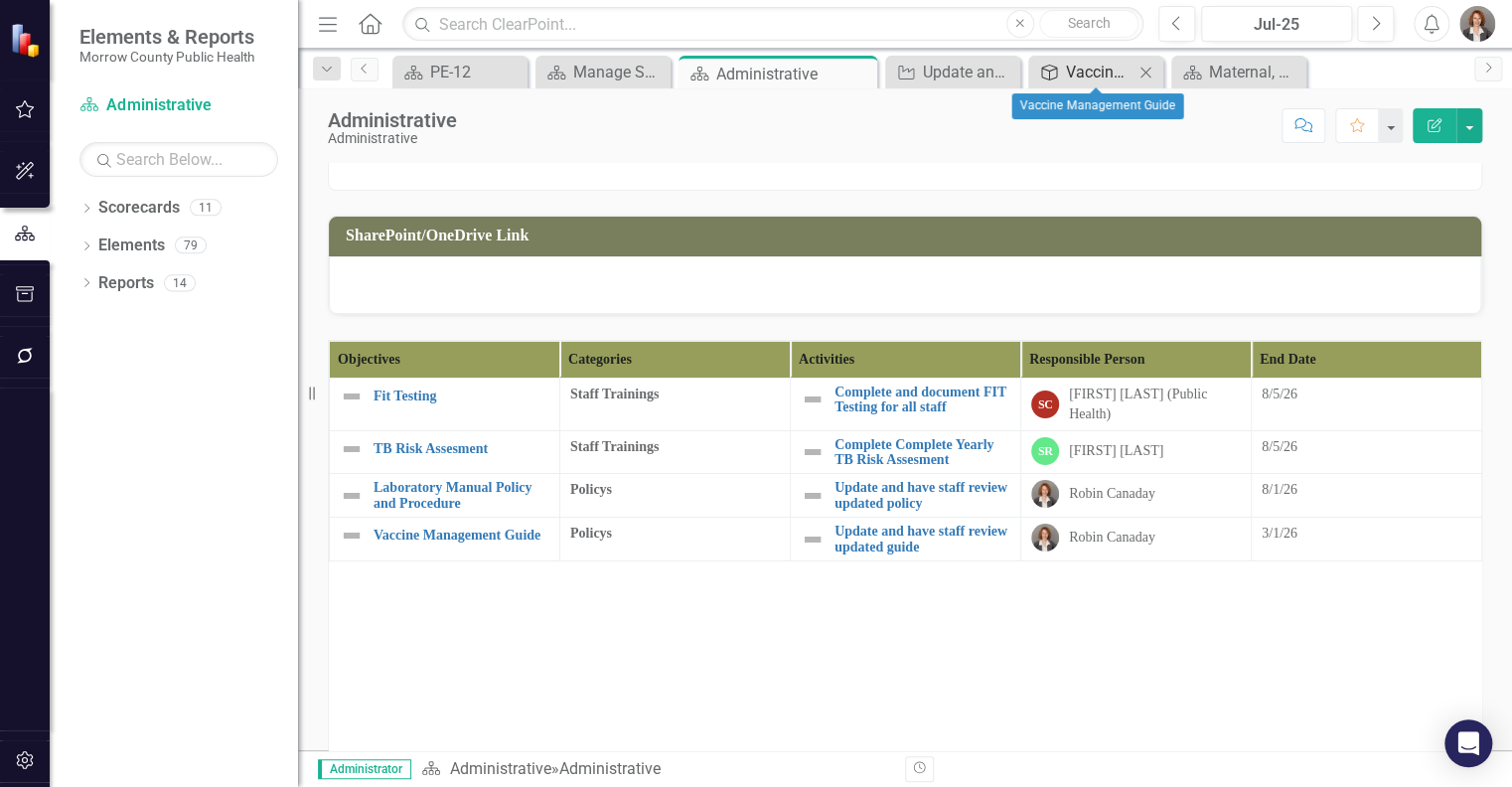 click on "Vaccine Management Guide" at bounding box center [1100, 72] 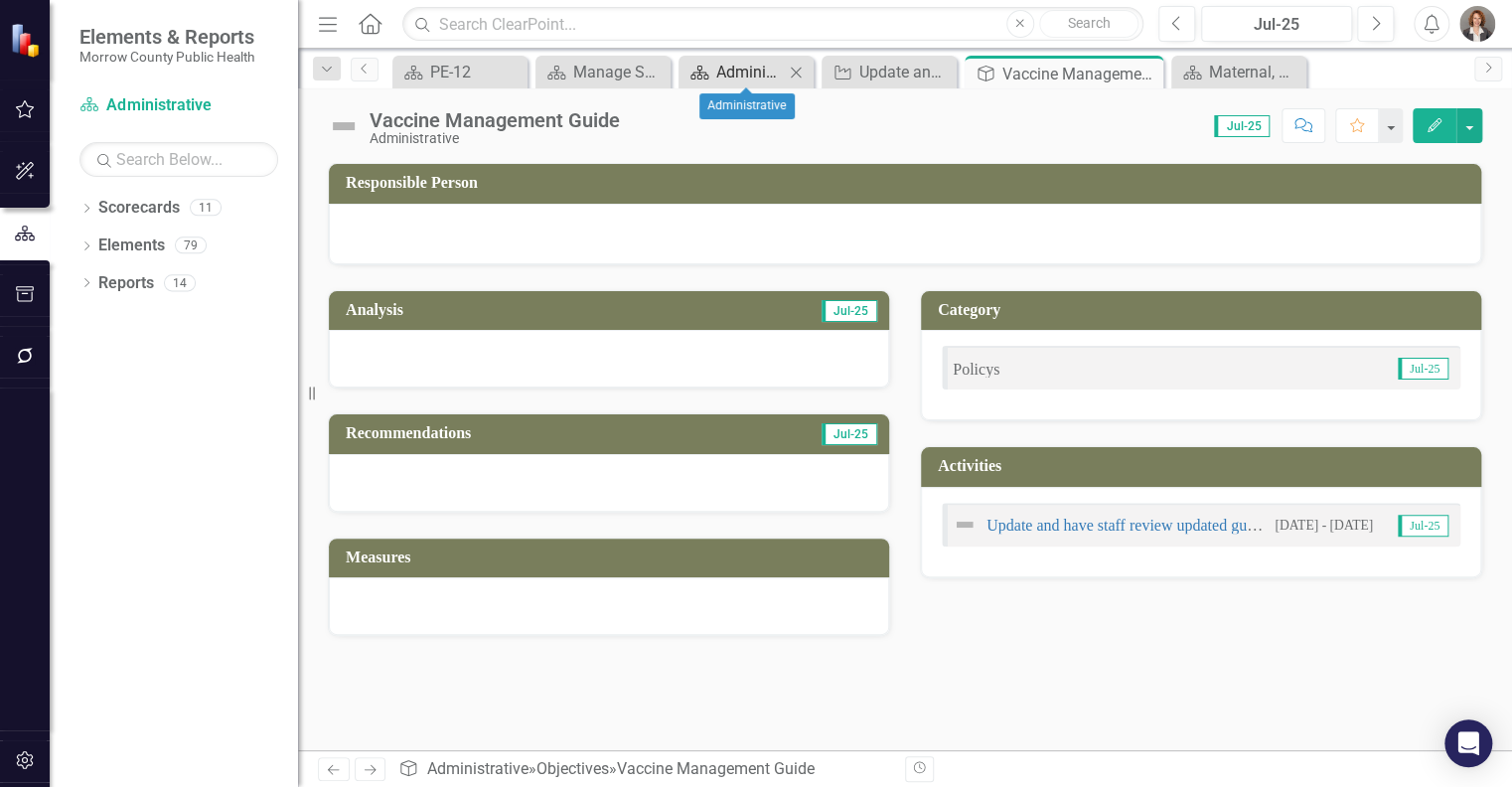 click on "Administrative" at bounding box center (750, 72) 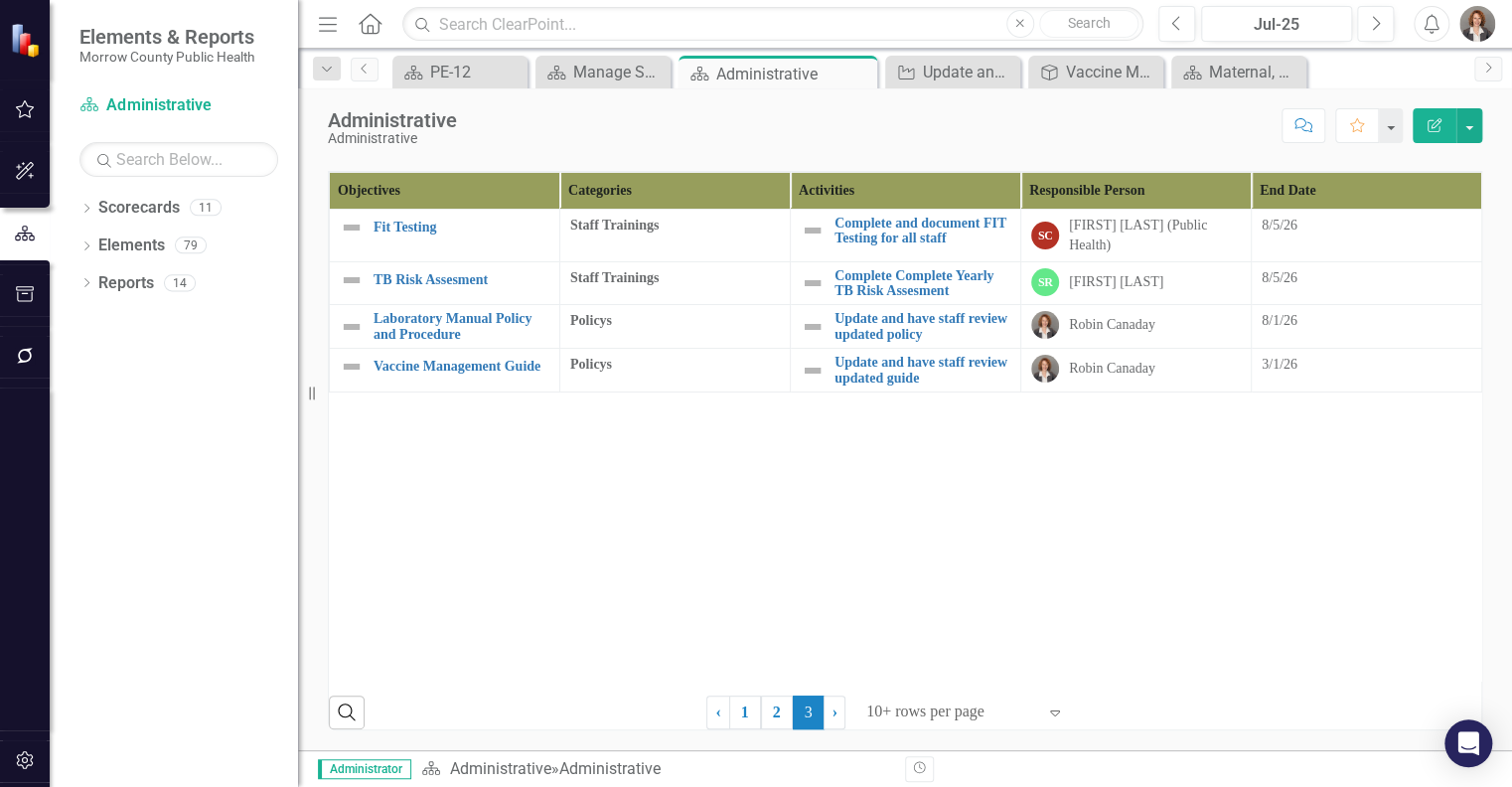 scroll, scrollTop: 716, scrollLeft: 0, axis: vertical 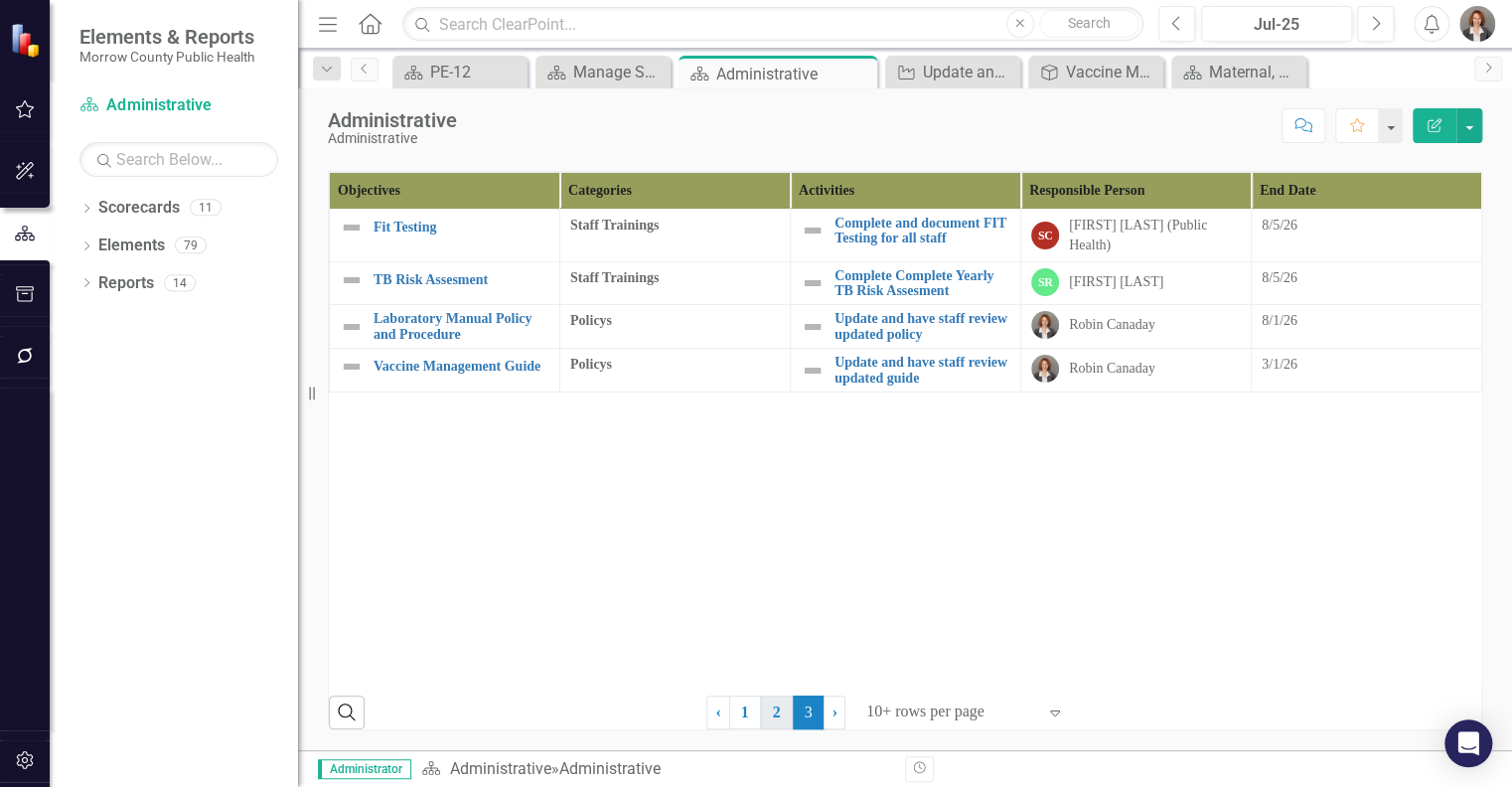 click on "2" at bounding box center (777, 712) 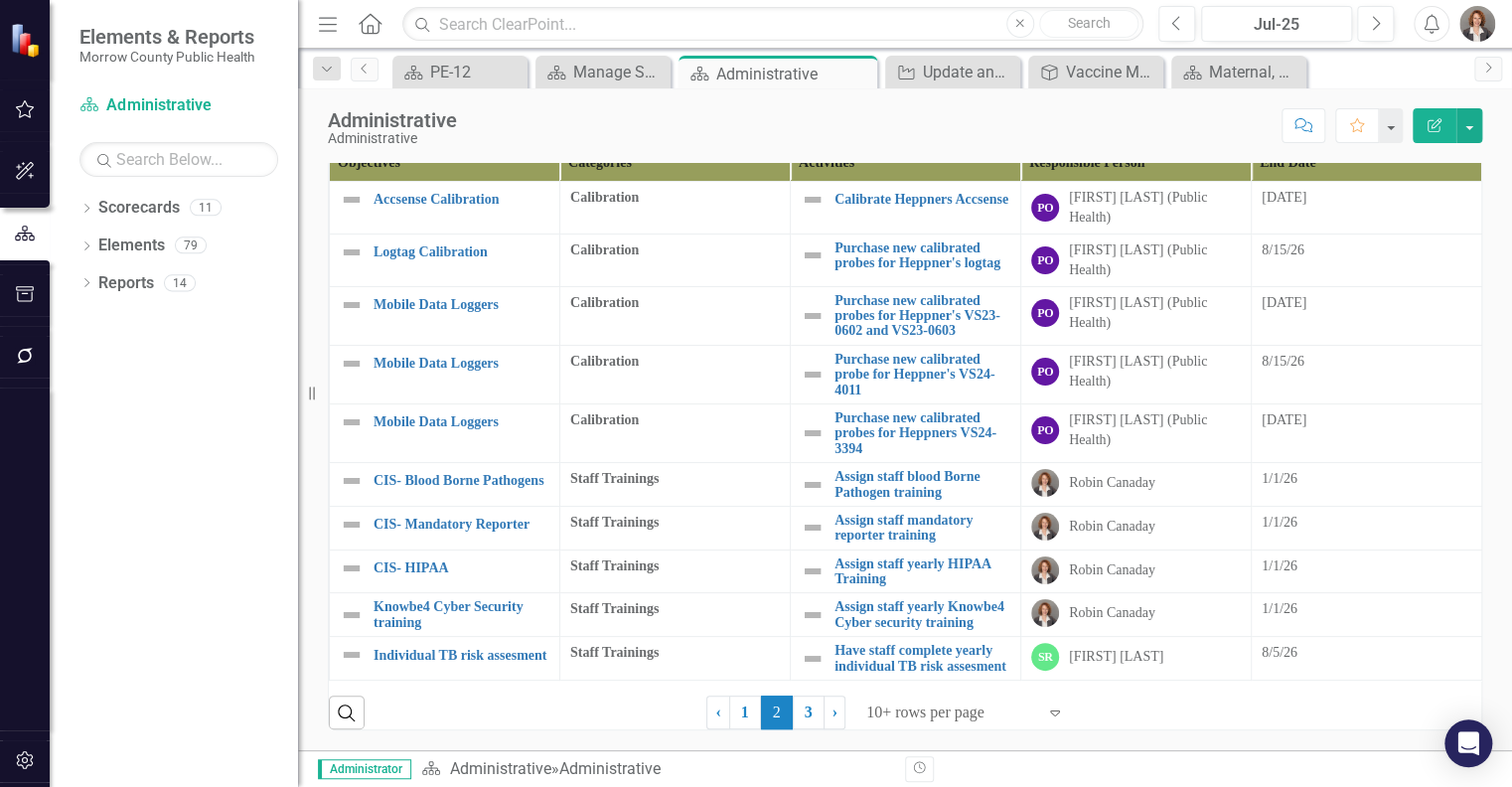 scroll, scrollTop: 795, scrollLeft: 0, axis: vertical 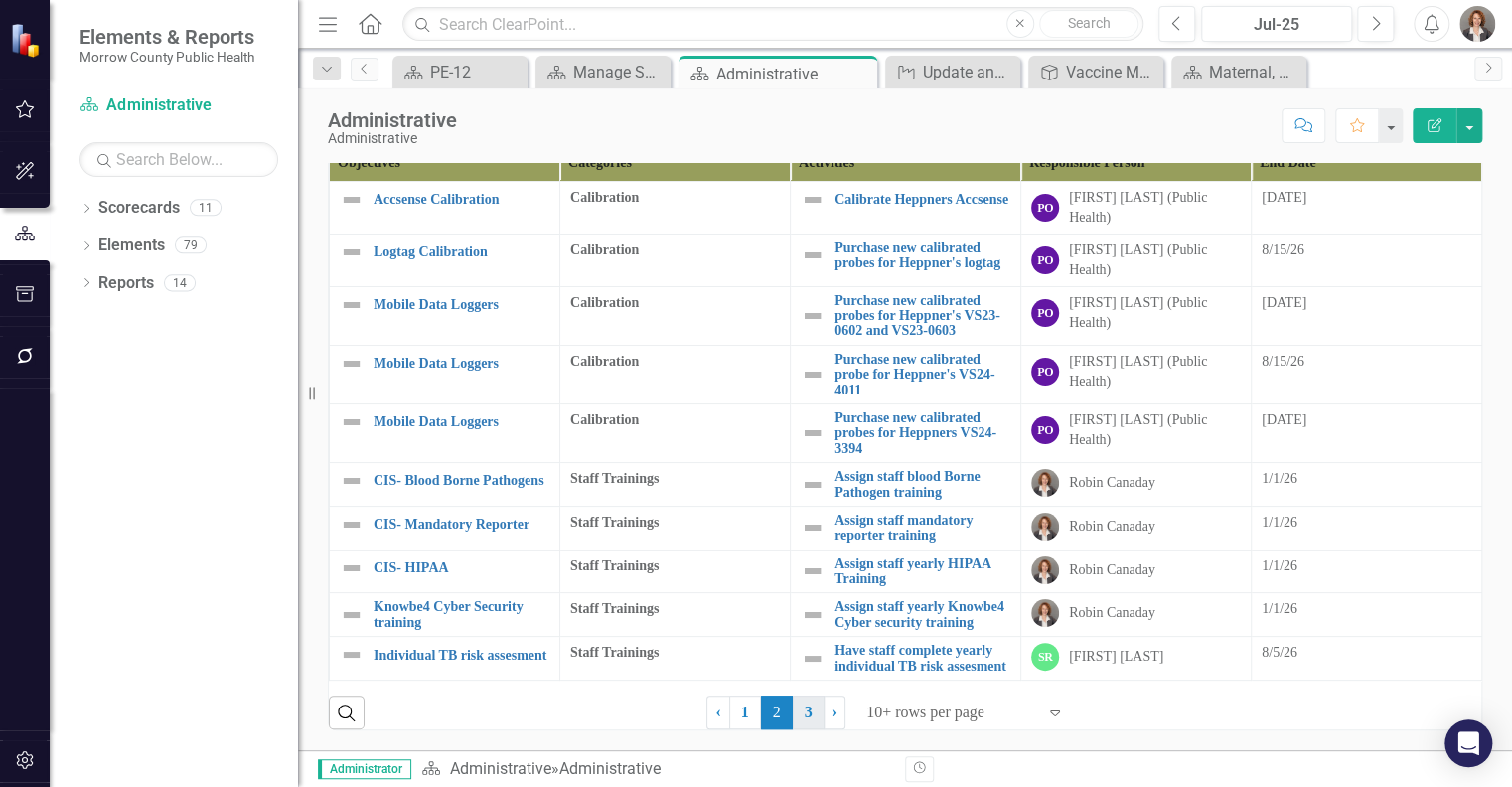 click on "3" at bounding box center [809, 712] 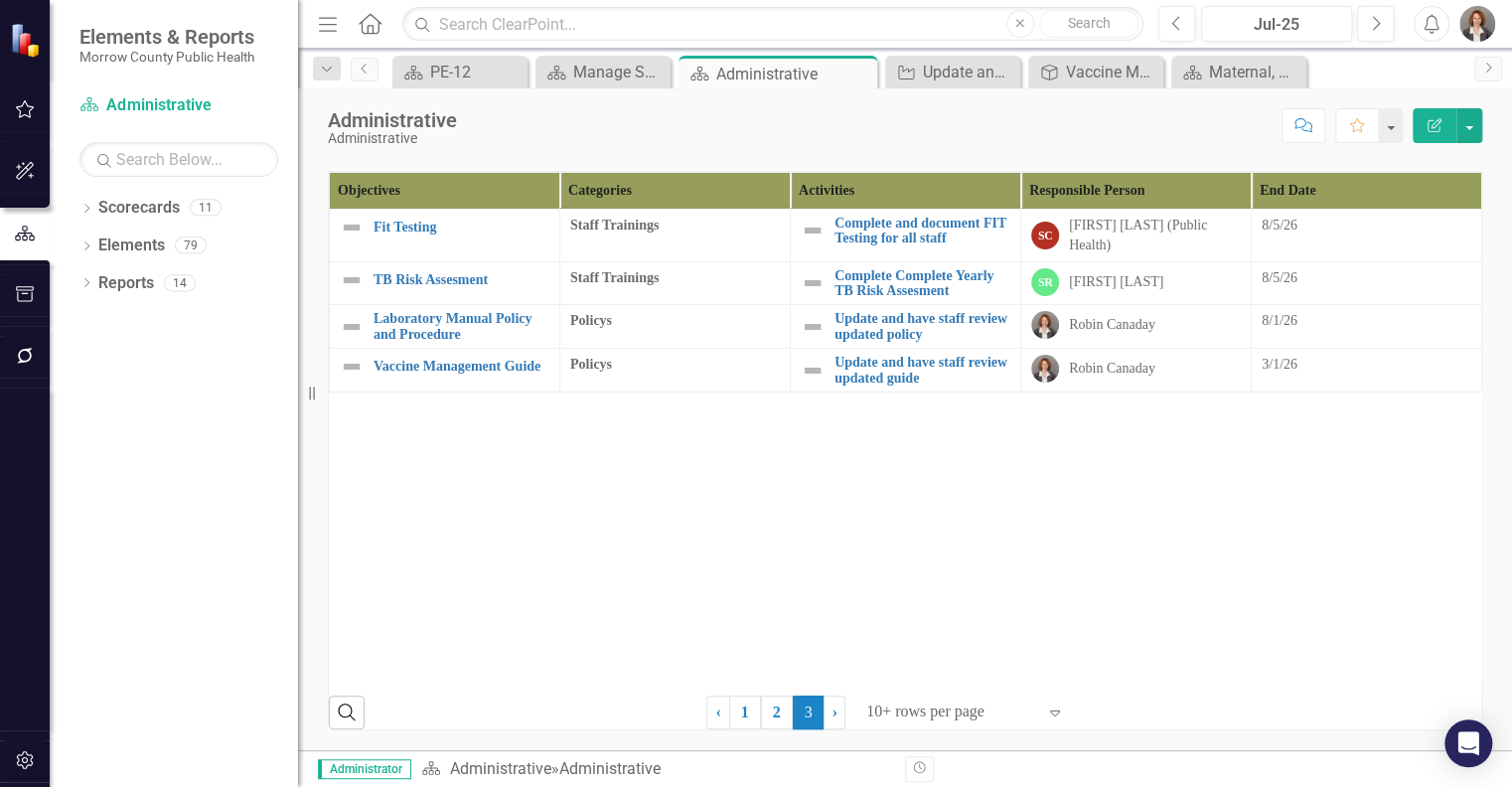 scroll, scrollTop: 716, scrollLeft: 0, axis: vertical 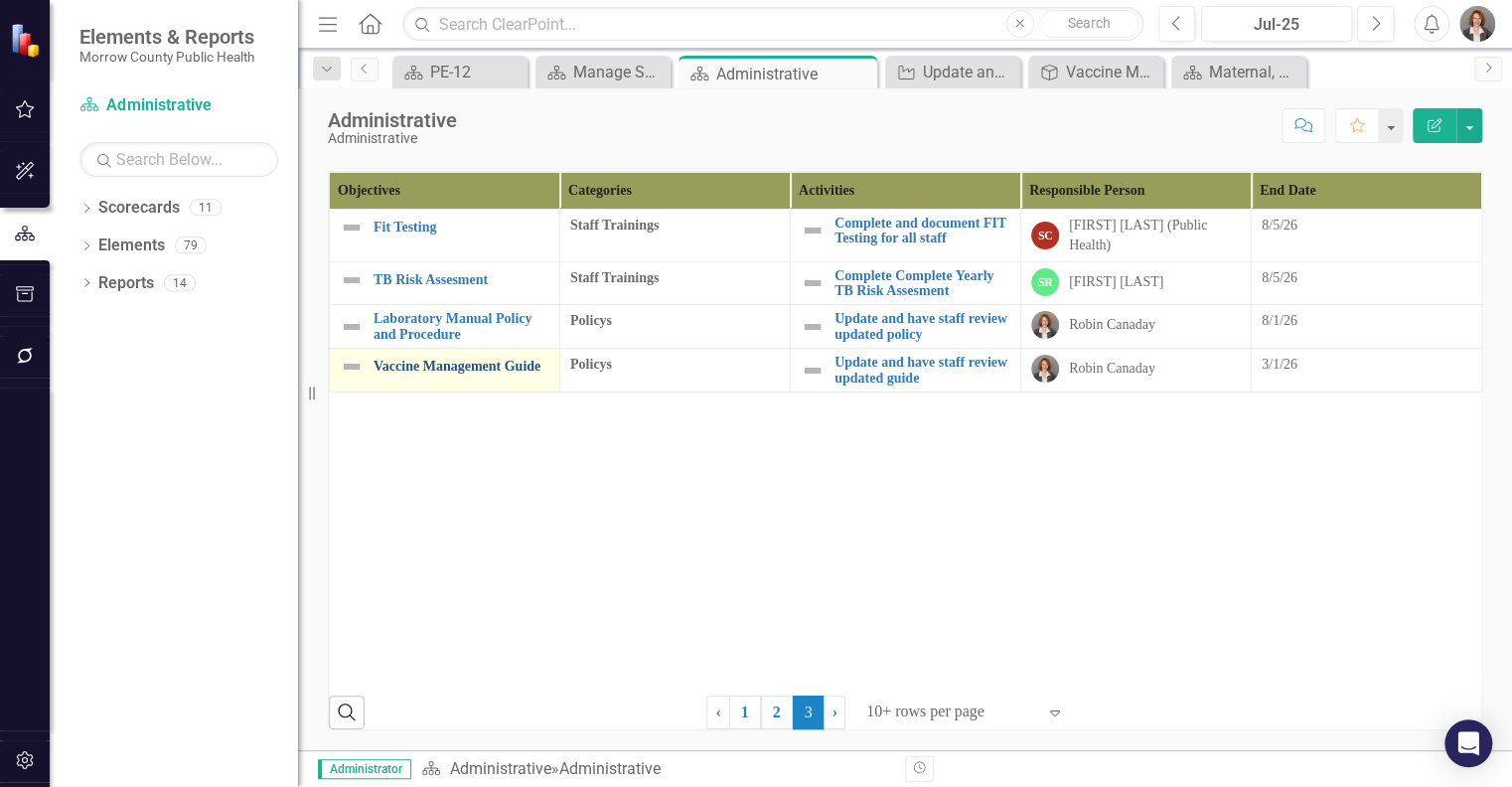 click on "Vaccine Management Guide" at bounding box center (461, 366) 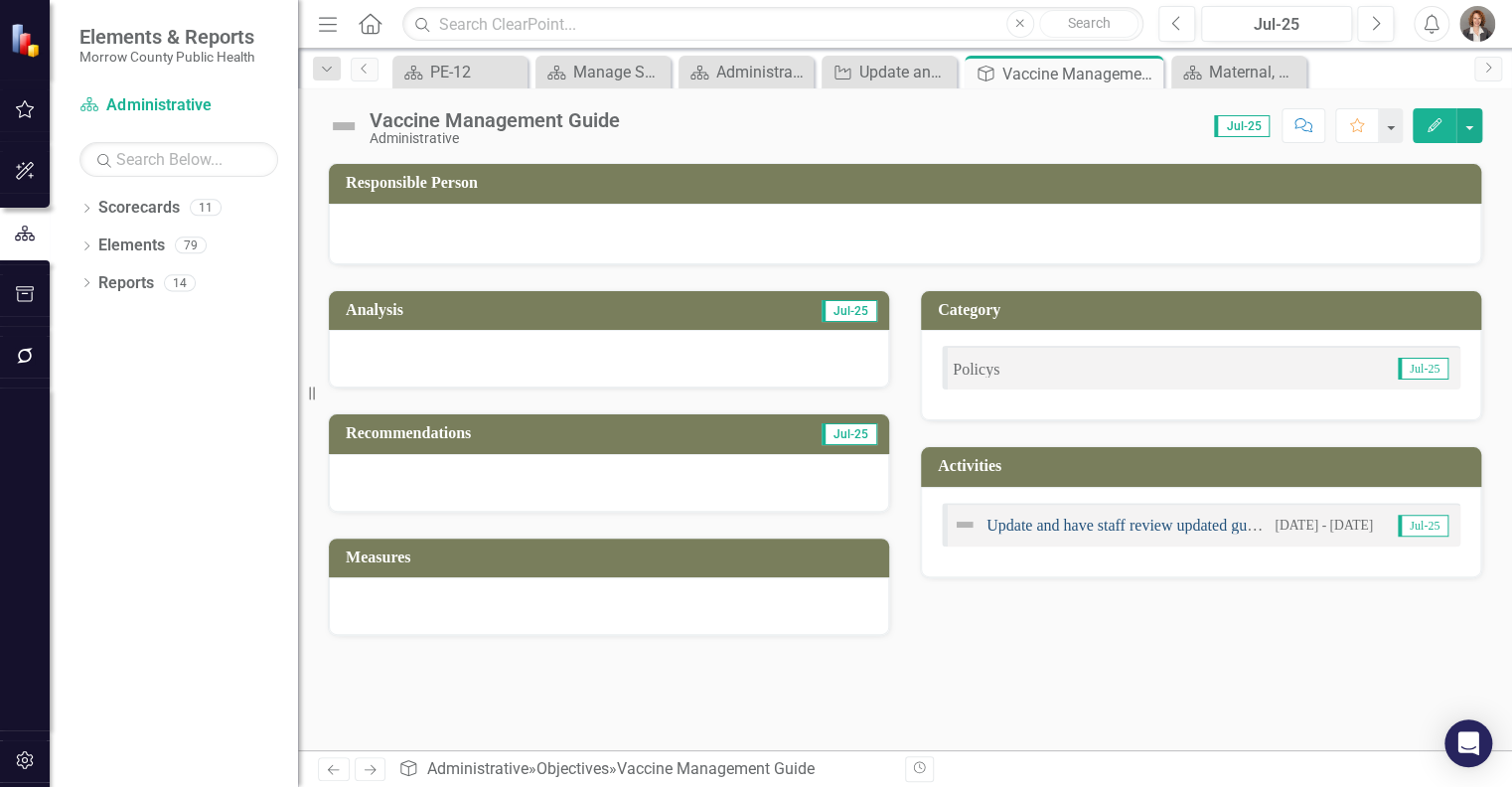 click on "Update and have staff review updated guide" at bounding box center (1126, 525) 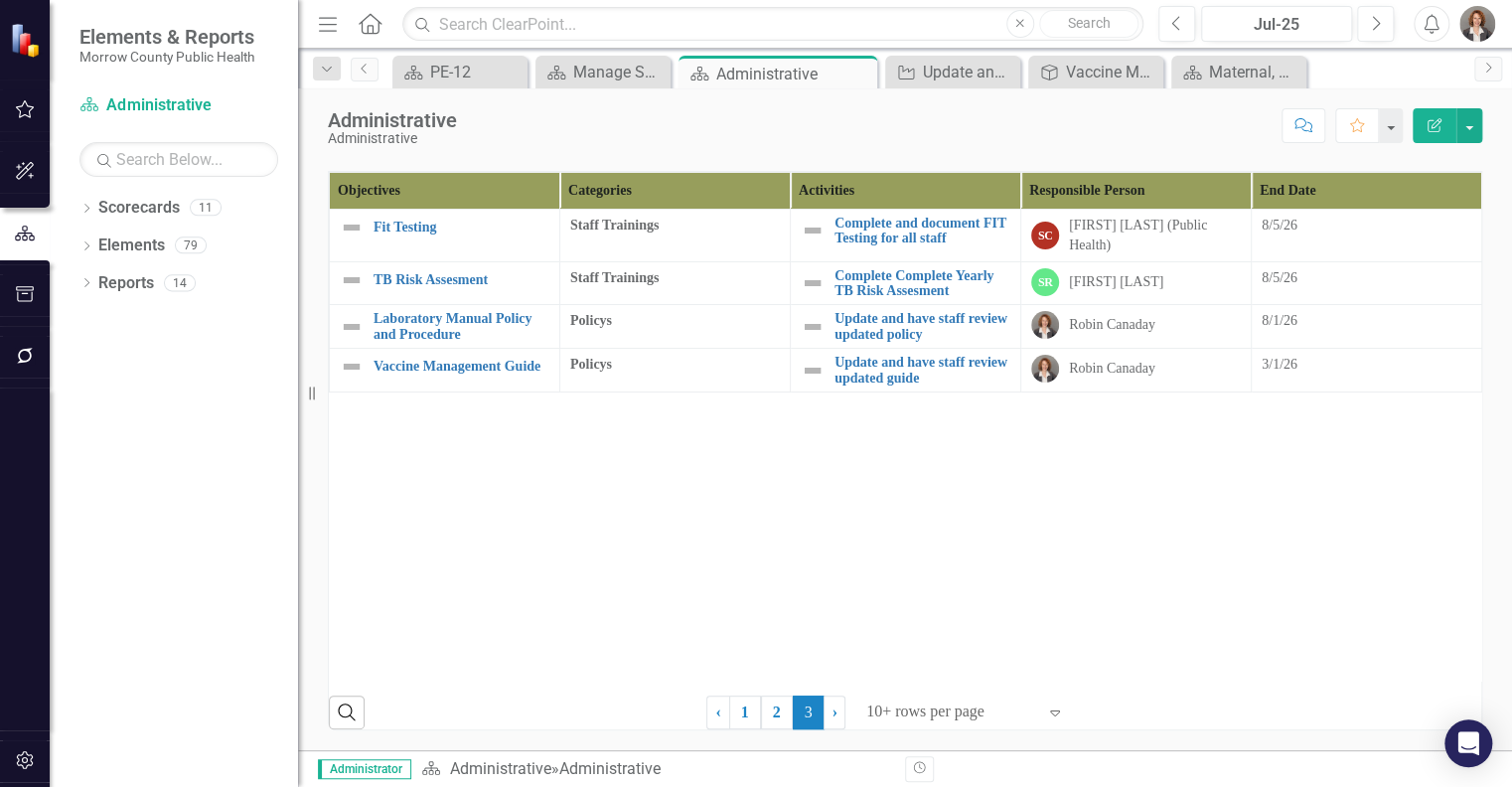scroll, scrollTop: 477, scrollLeft: 0, axis: vertical 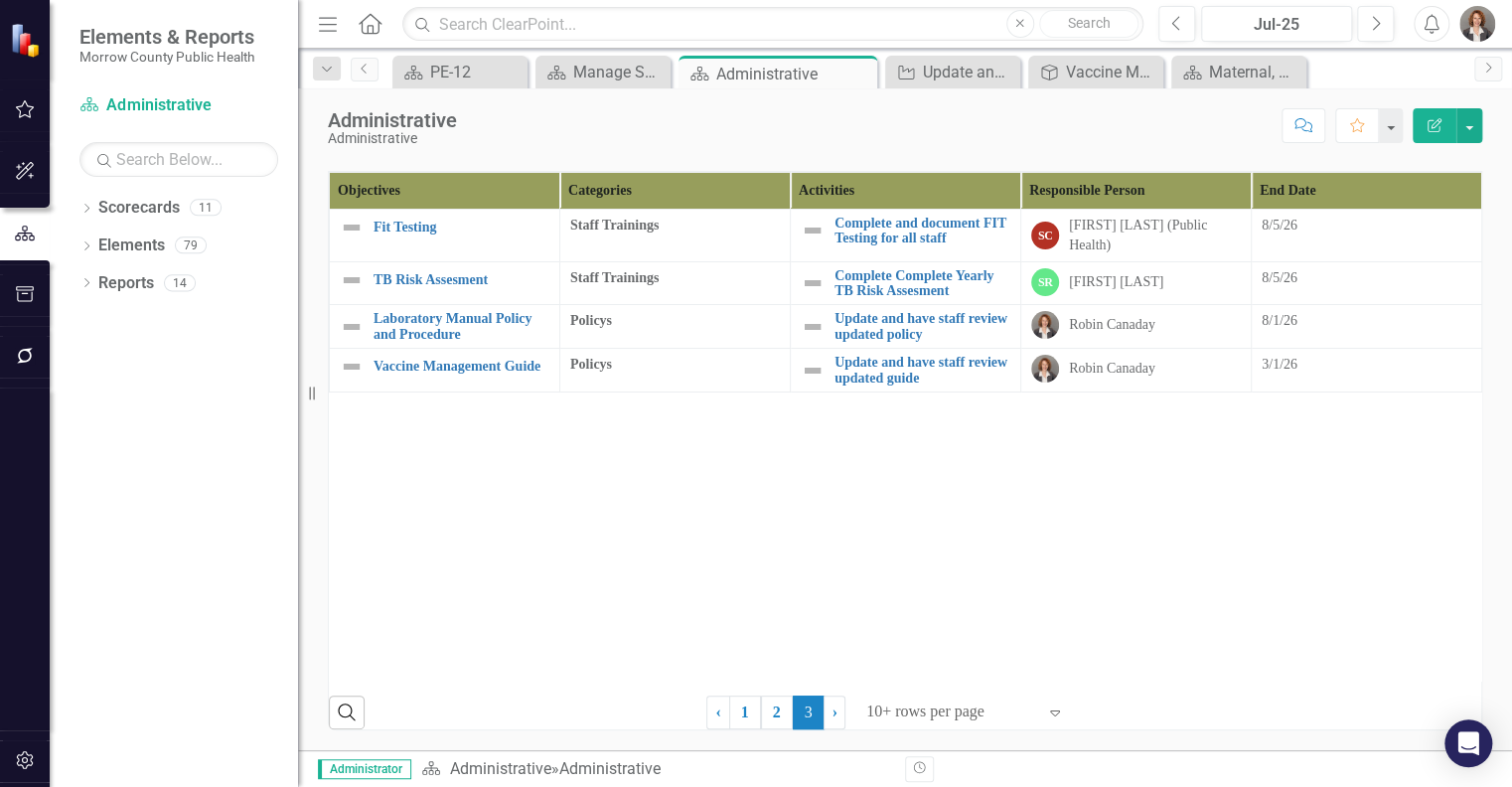 click on "Objectives Categories Activities Responsible Person End Date Fit Testing Link Map View Link Map Edit Edit Objective Link Open Element Staff Trainings Complete and document FIT Testing for all staff Link Map View Link Map Edit Edit Activity Link Open Element SC Stan  Chaffin (Public Health) 8/5/26 TB Risk Assesment Link Map View Link Map Edit Edit Objective Link Open Element Staff Trainings Complete Complete Yearly TB Risk Assesment Link Map View Link Map Edit Edit Activity Link Open Element SR Sarah  Rea 8/5/26 Laboratory Manual Policy and Procedure Link Map View Link Map Edit Edit Objective Link Open Element Policys Update and have staff review updated policy Link Map View Link Map Edit Edit Activity Link Open Element Robin Canaday 8/1/26 Vaccine Management Guide Link Map View Link Map Edit Edit Objective Link Open Element Policys Update and have staff review updated guide Link Map View Link Map Edit Edit Activity Link Open Element Robin Canaday 3/1/26" at bounding box center [905, 426] 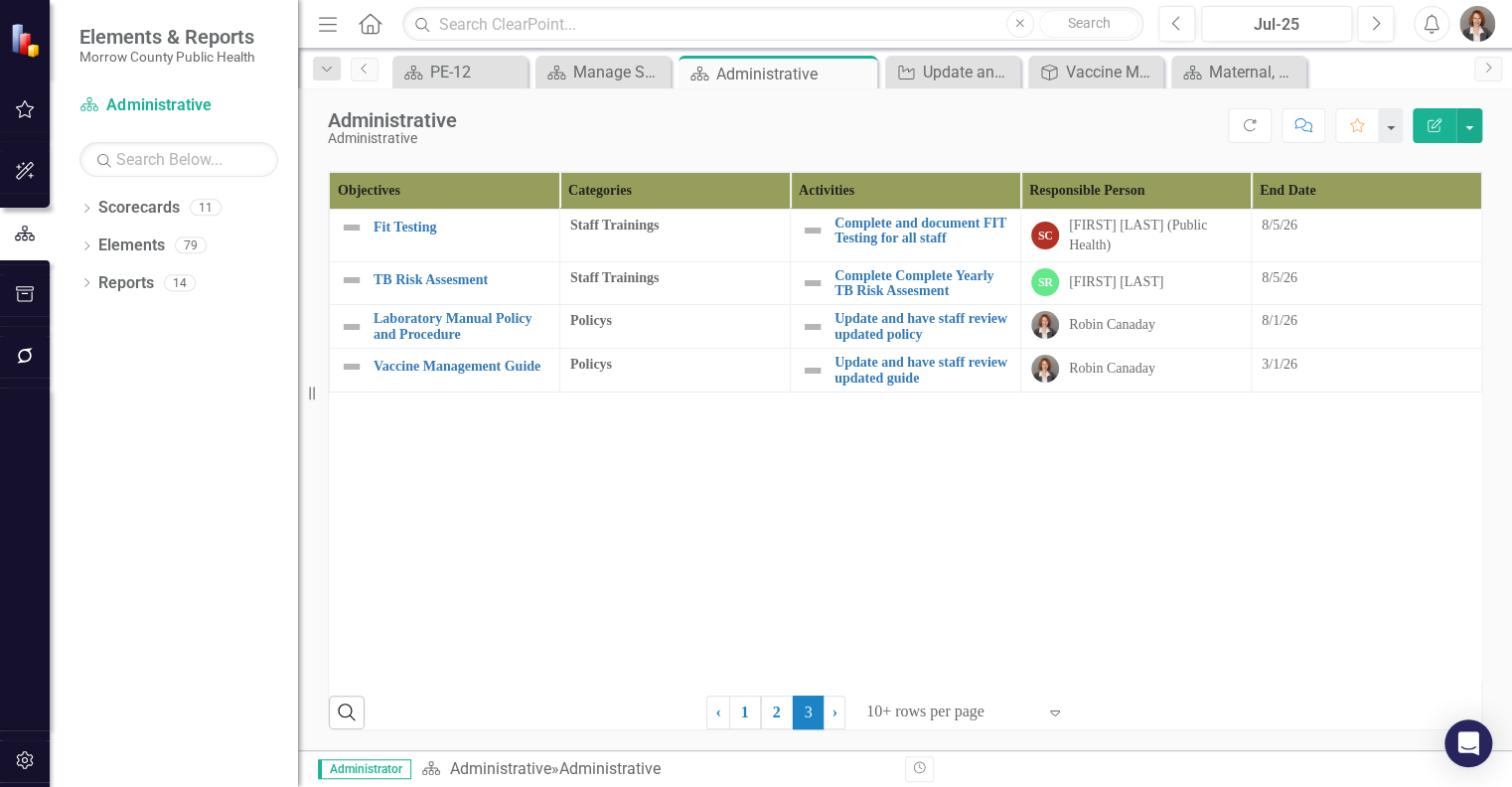 scroll, scrollTop: 578, scrollLeft: 0, axis: vertical 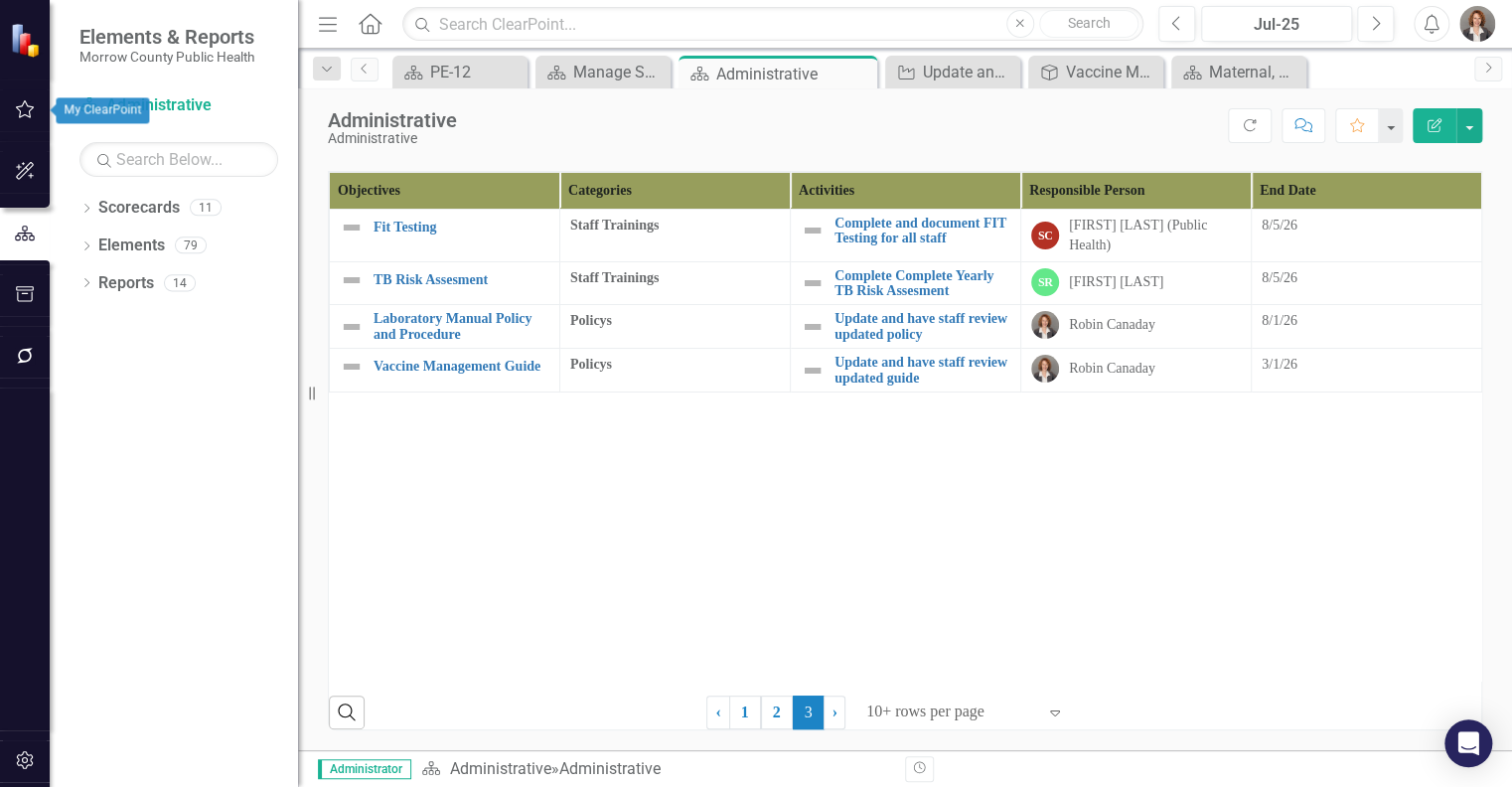 click 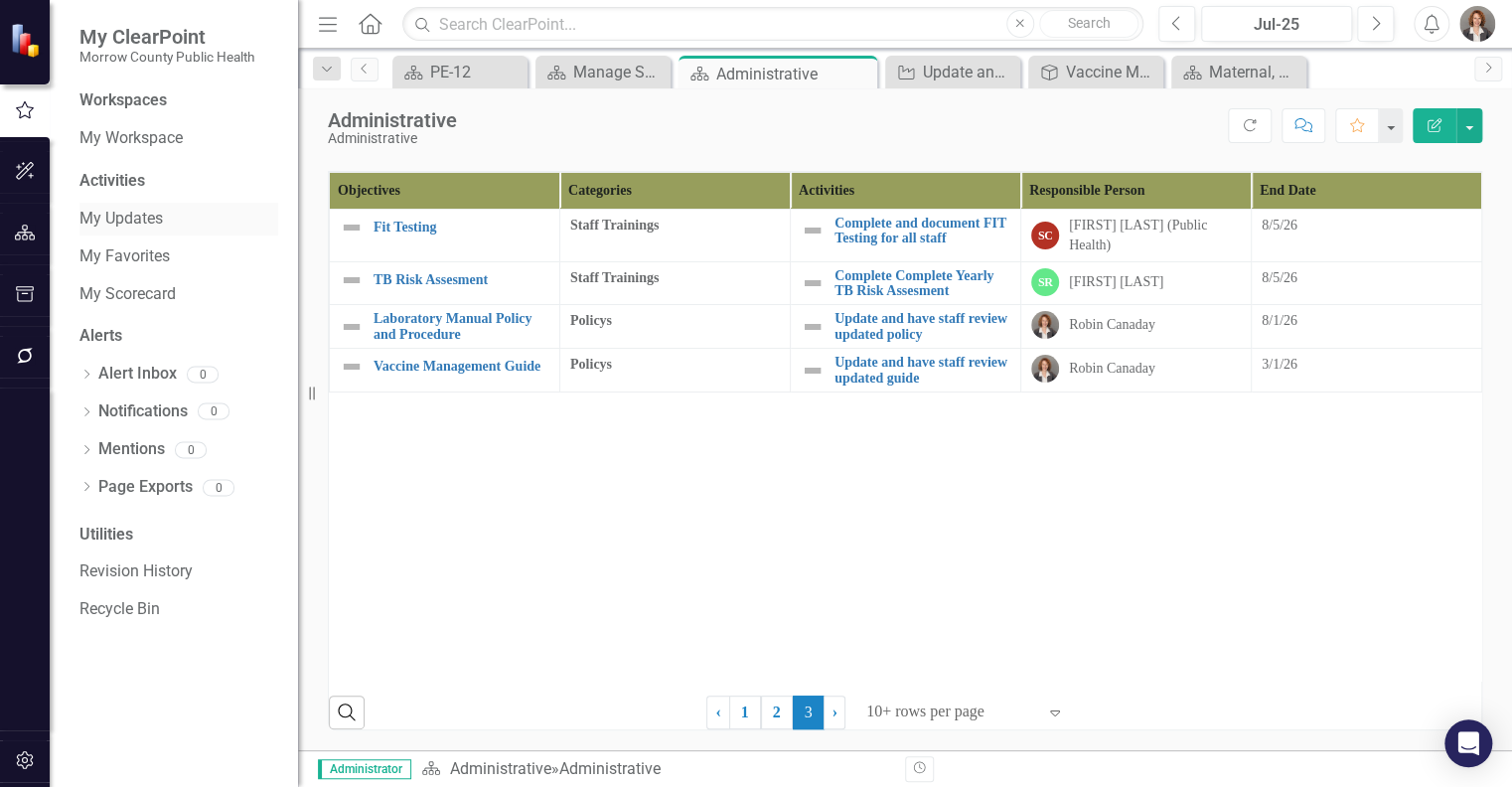 click on "My Updates" at bounding box center (179, 219) 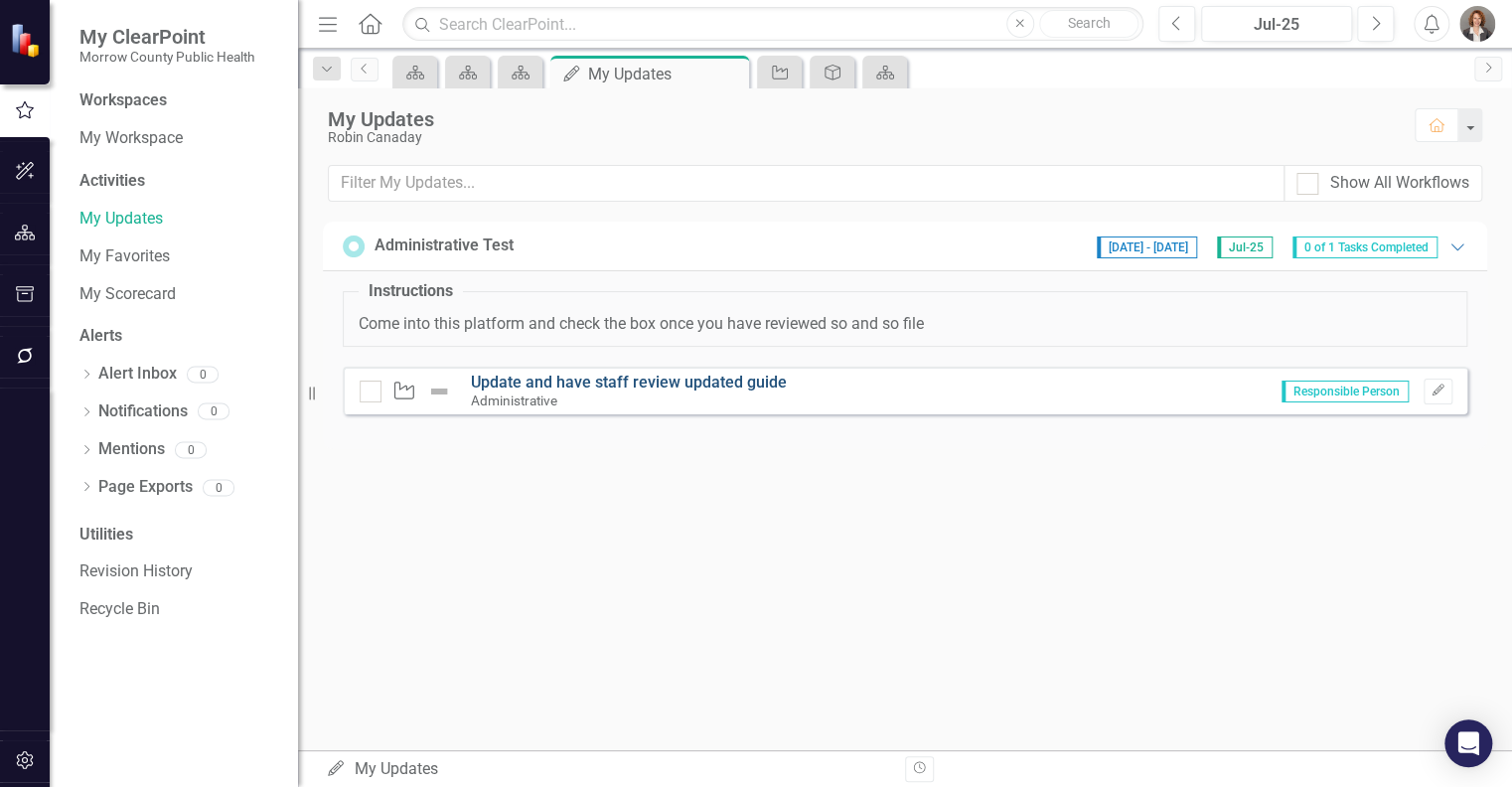 click on "Update and have staff review updated guide" at bounding box center (629, 382) 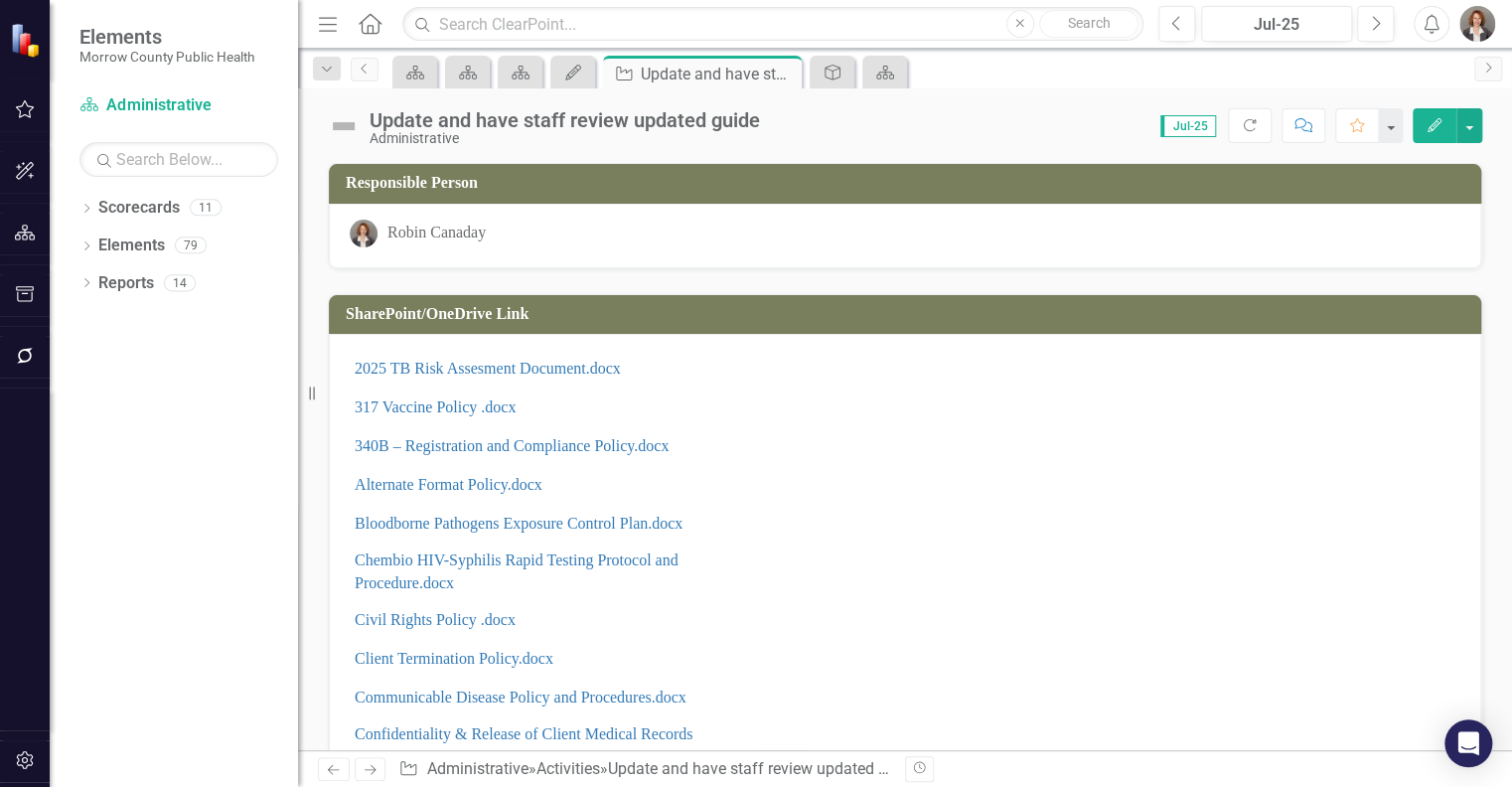 scroll, scrollTop: 153, scrollLeft: 0, axis: vertical 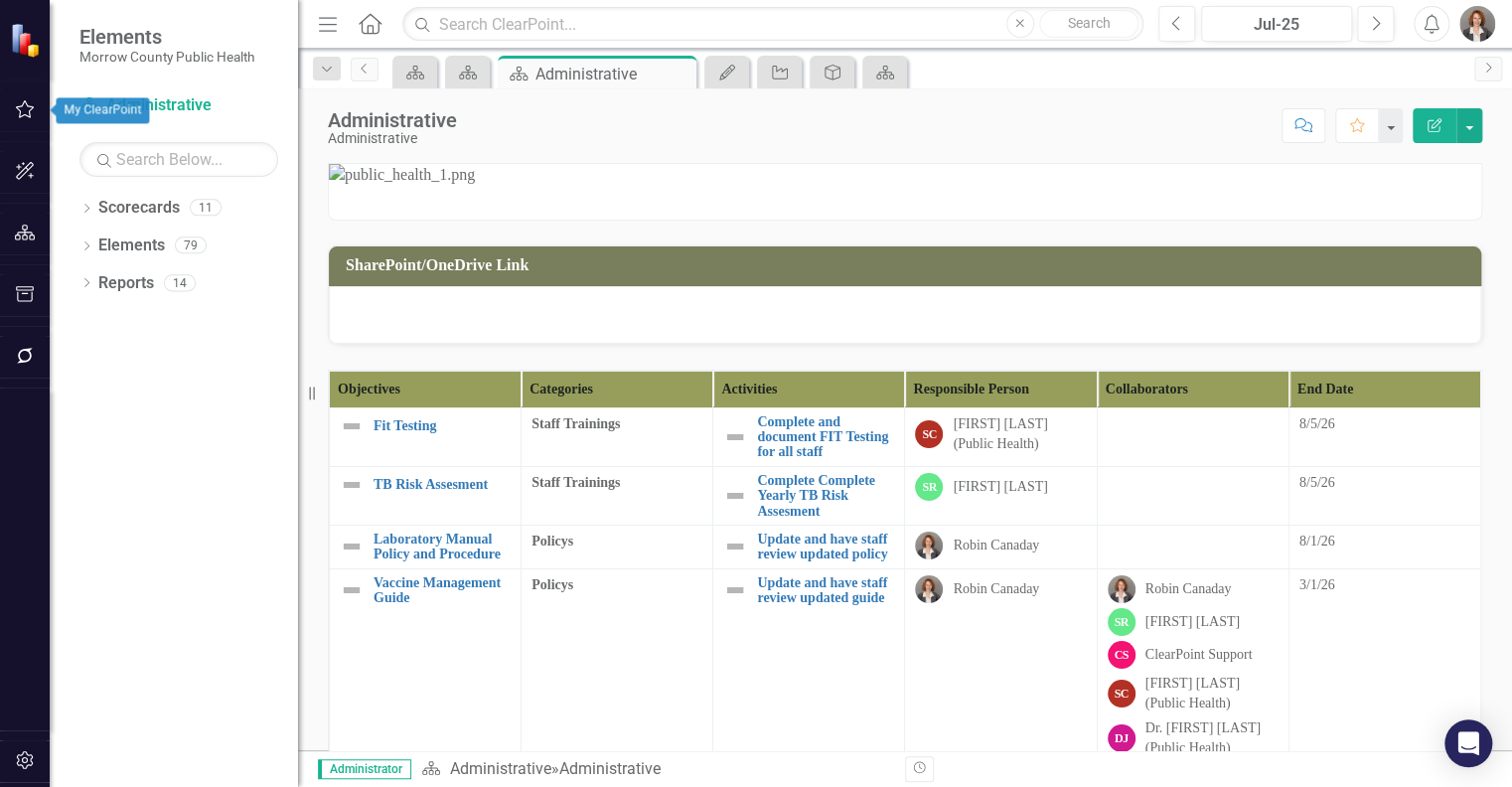 click 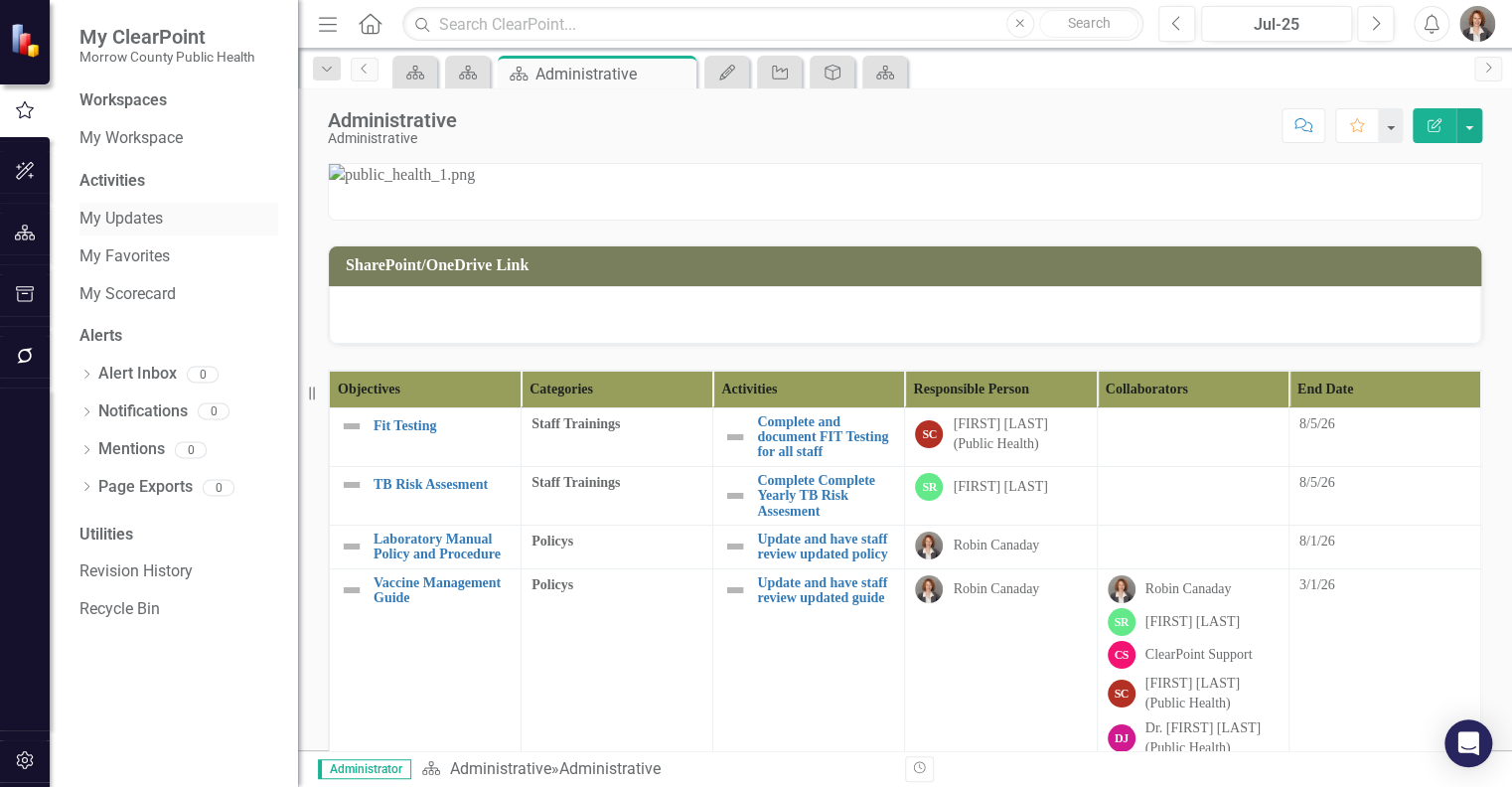 click on "My Updates" at bounding box center (179, 219) 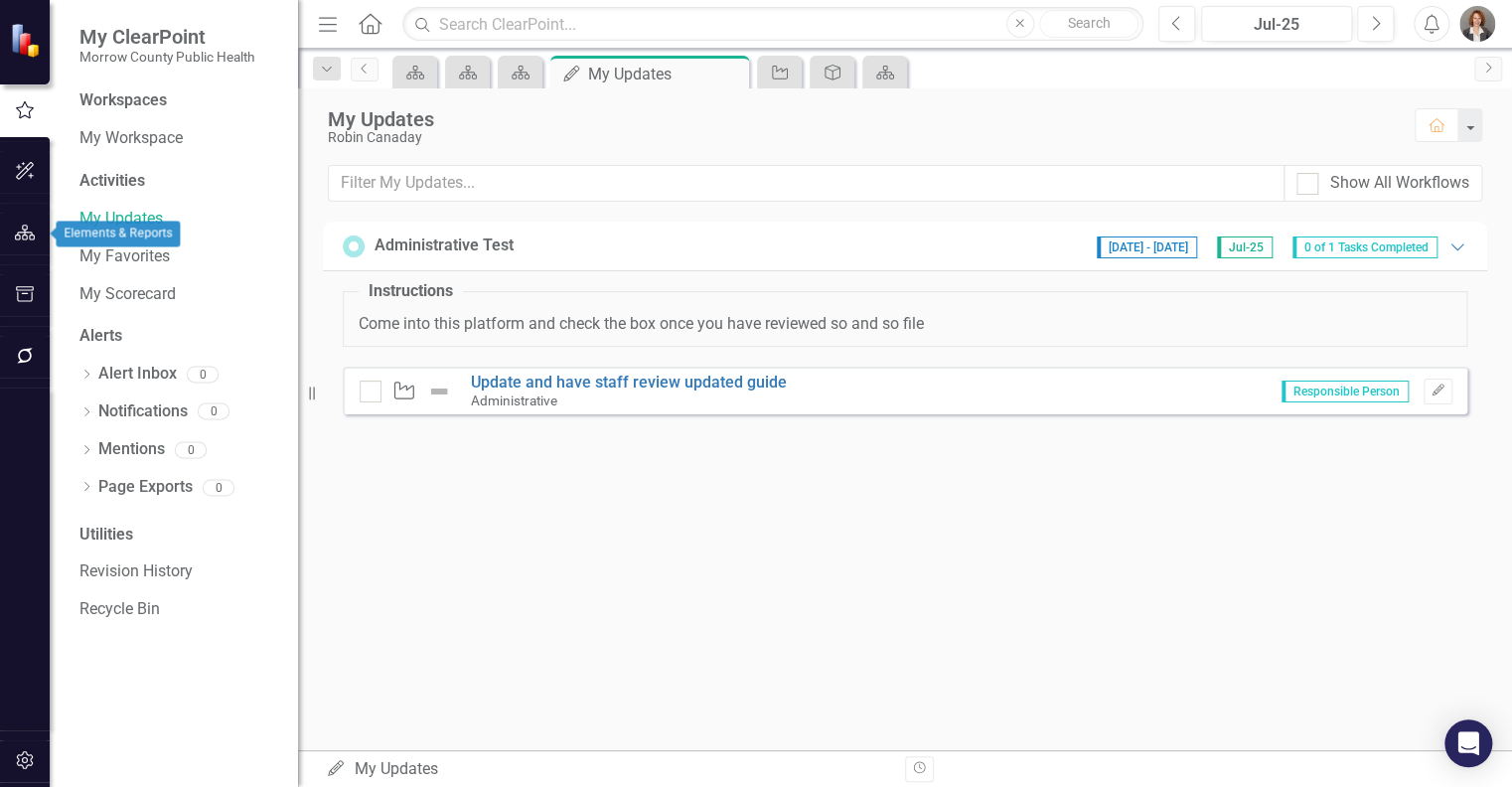 click 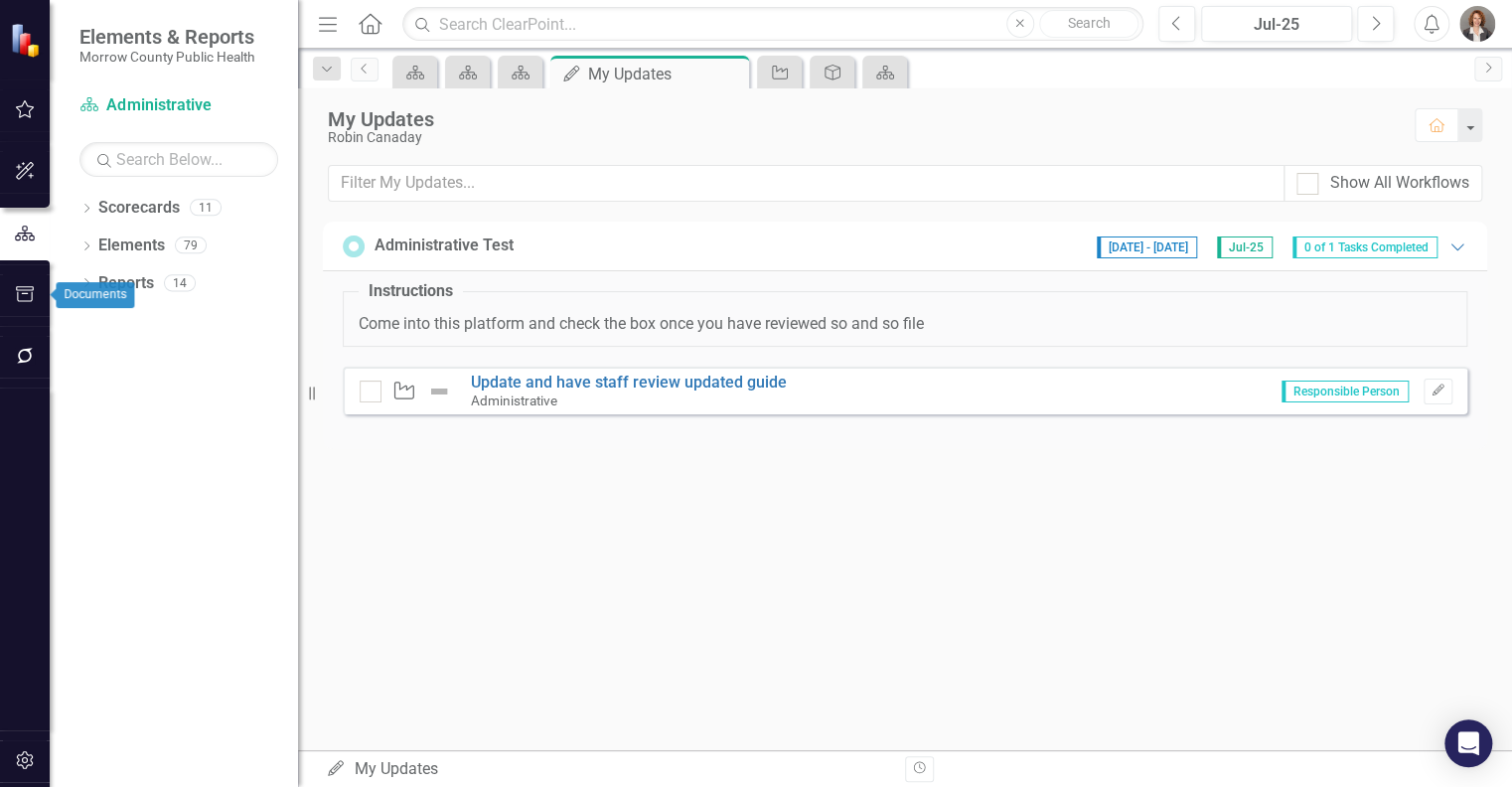 click 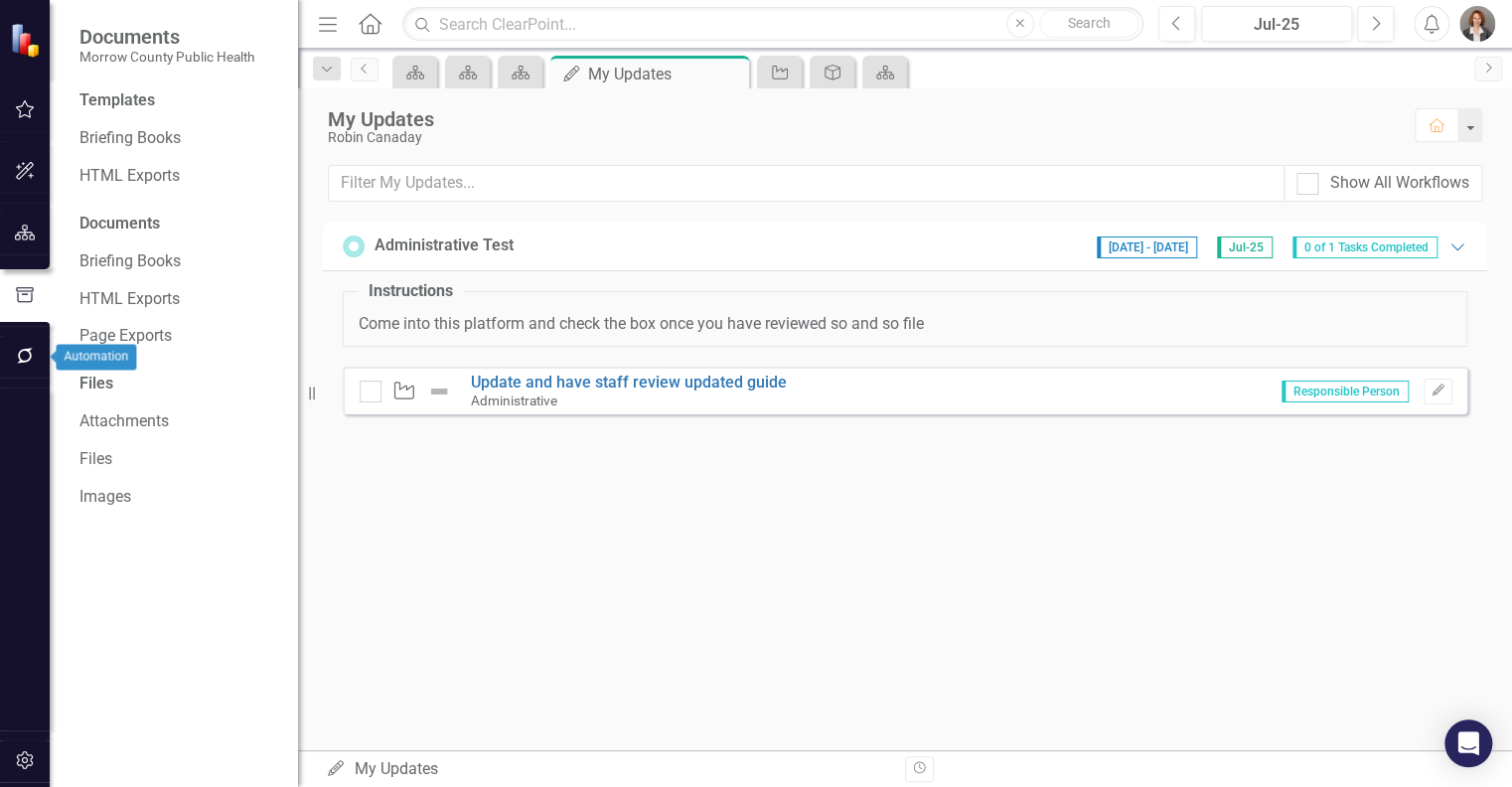 click 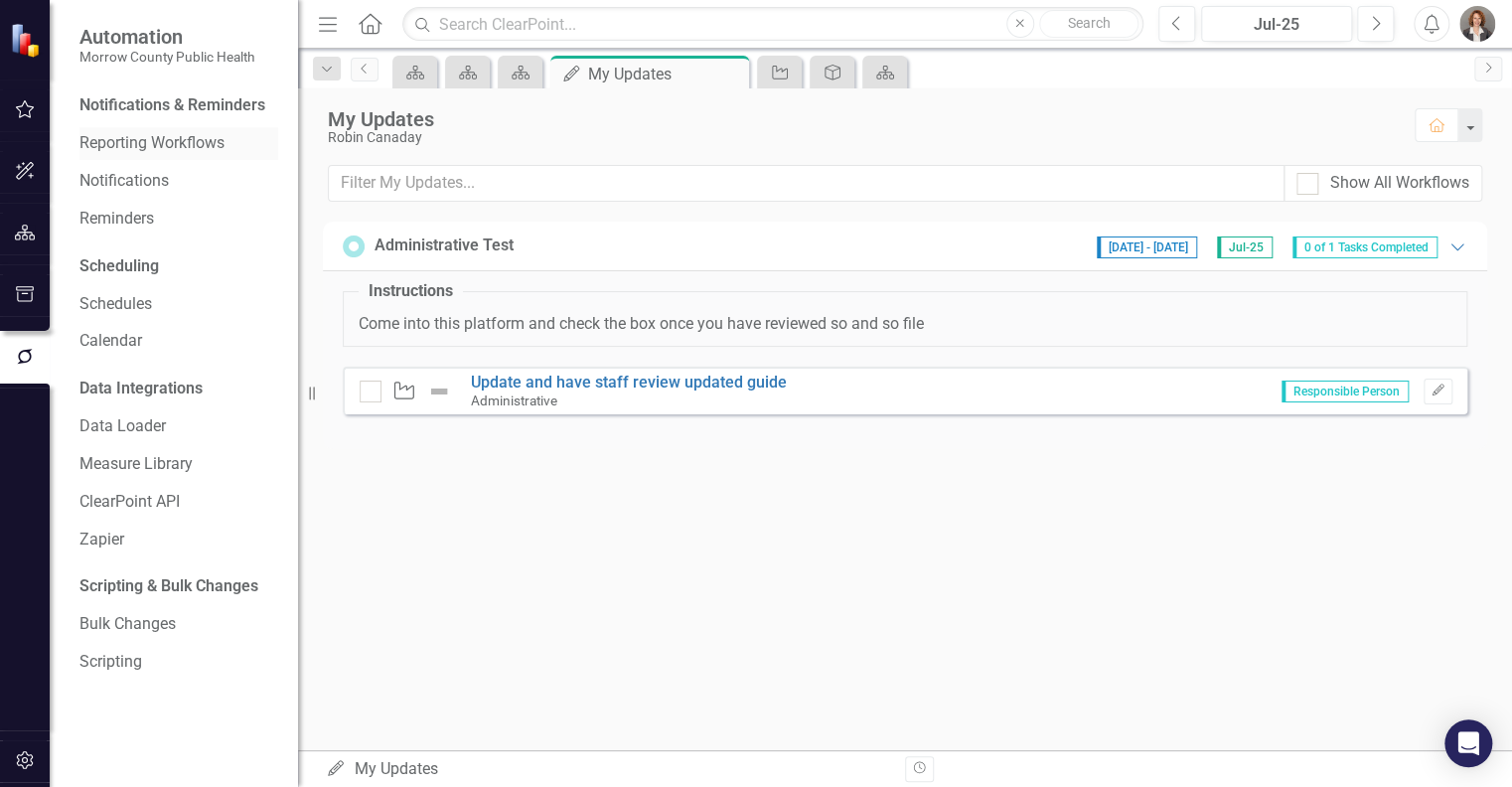 click on "Reporting Workflows" at bounding box center (179, 143) 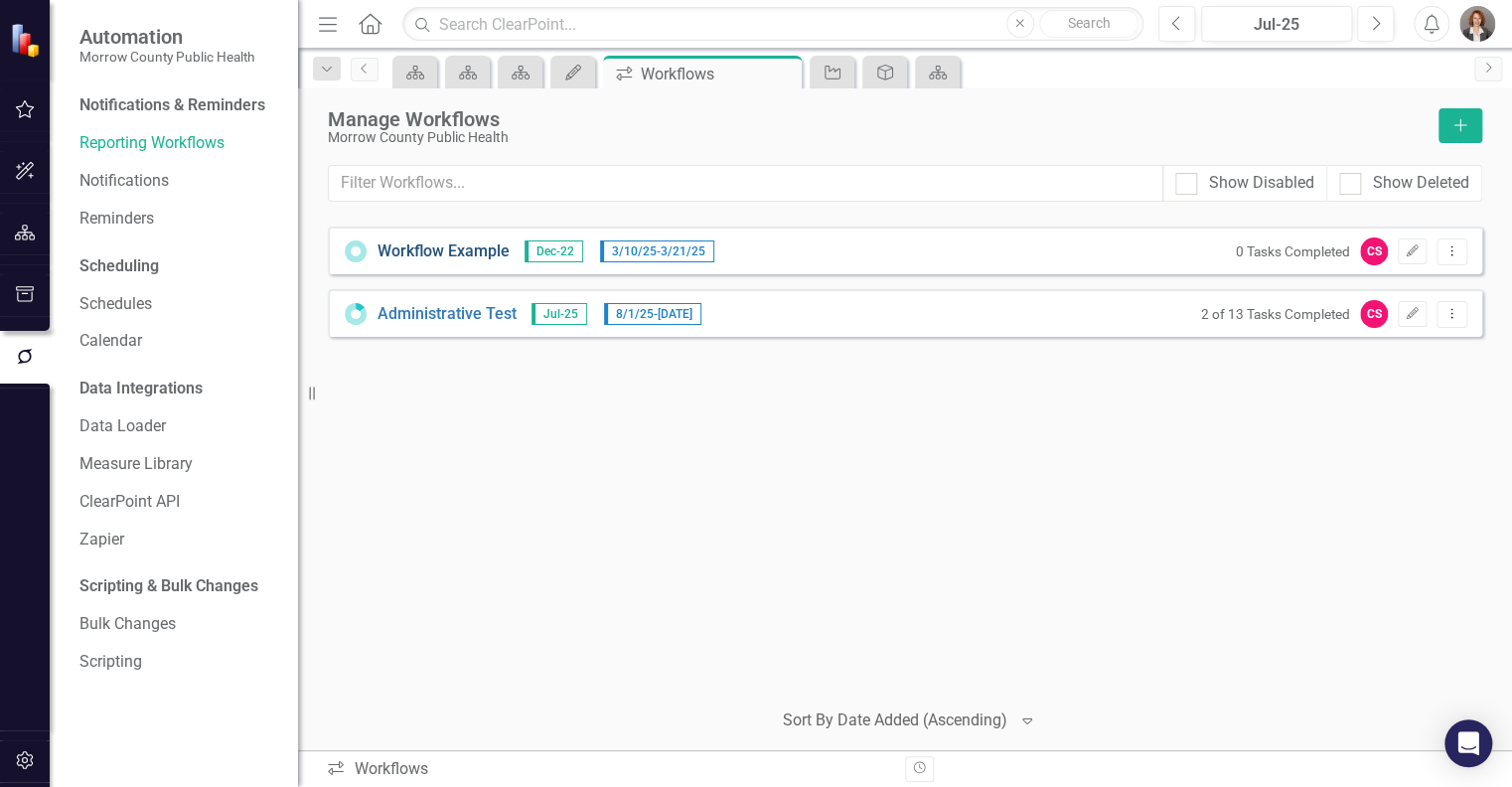click on "Workflow Example" at bounding box center [443, 251] 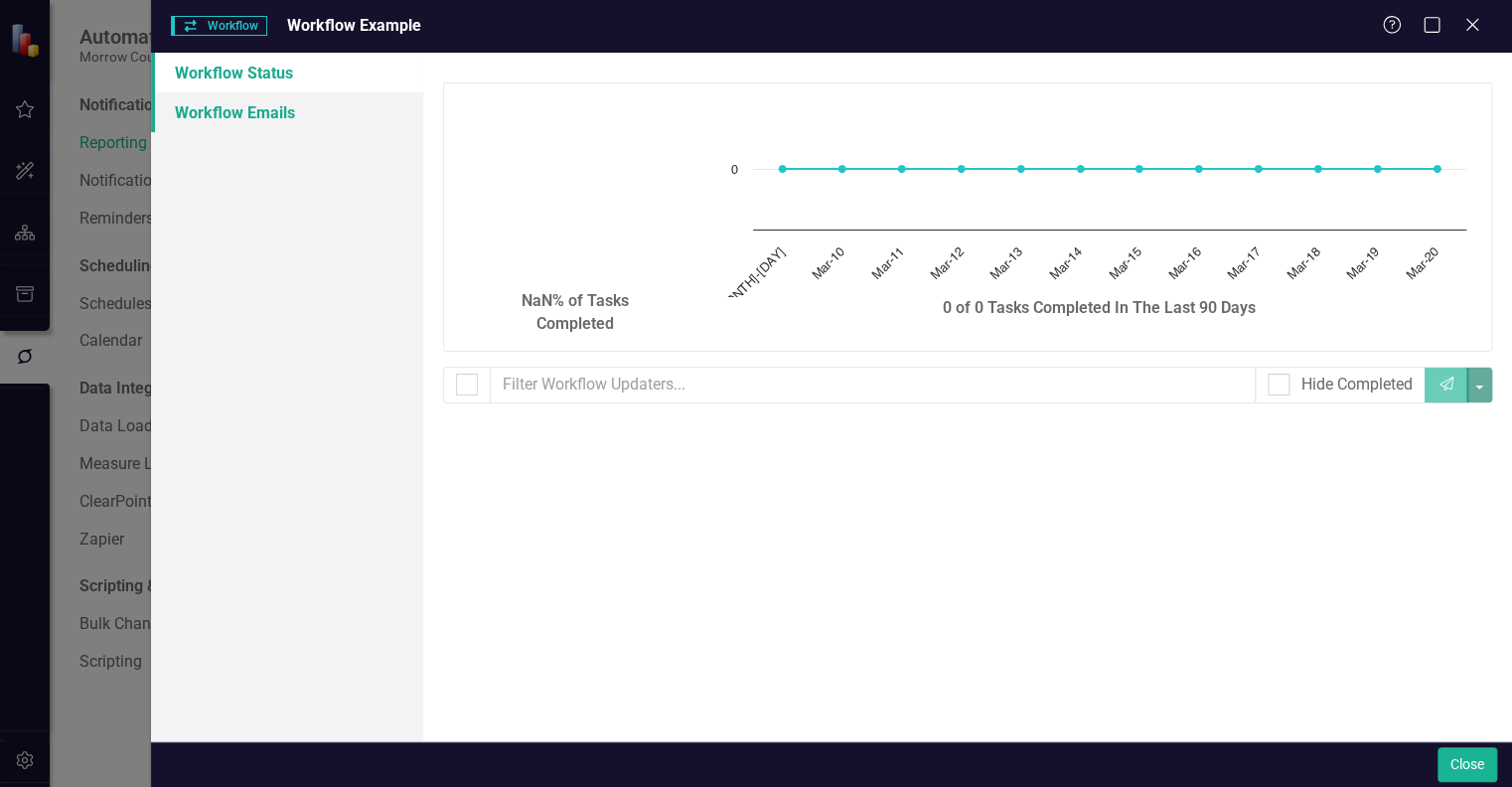 click on "Workflow Emails" at bounding box center [287, 112] 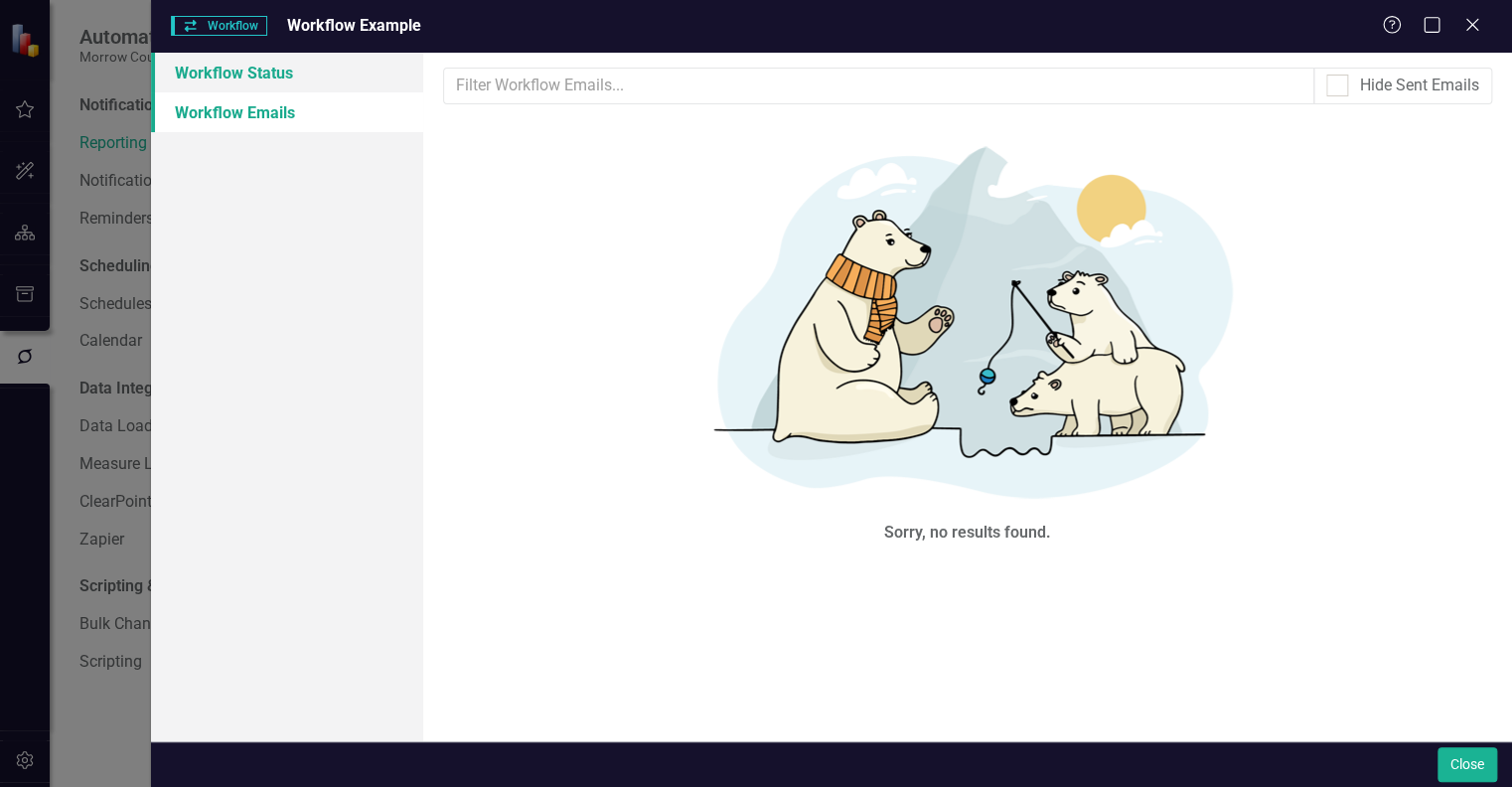 click on "Workflow Status" at bounding box center (287, 73) 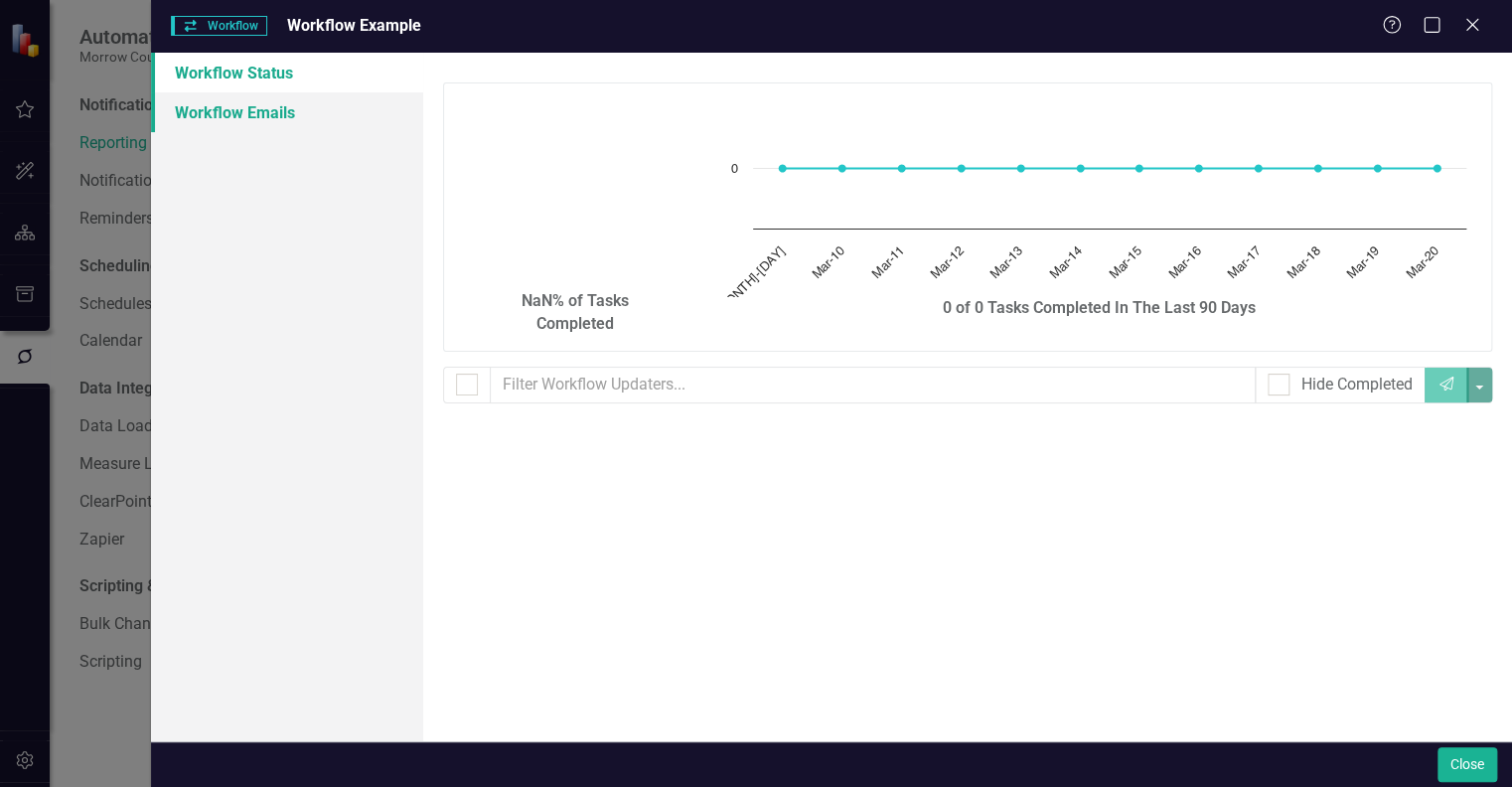 click on "Workflow Emails" at bounding box center (287, 112) 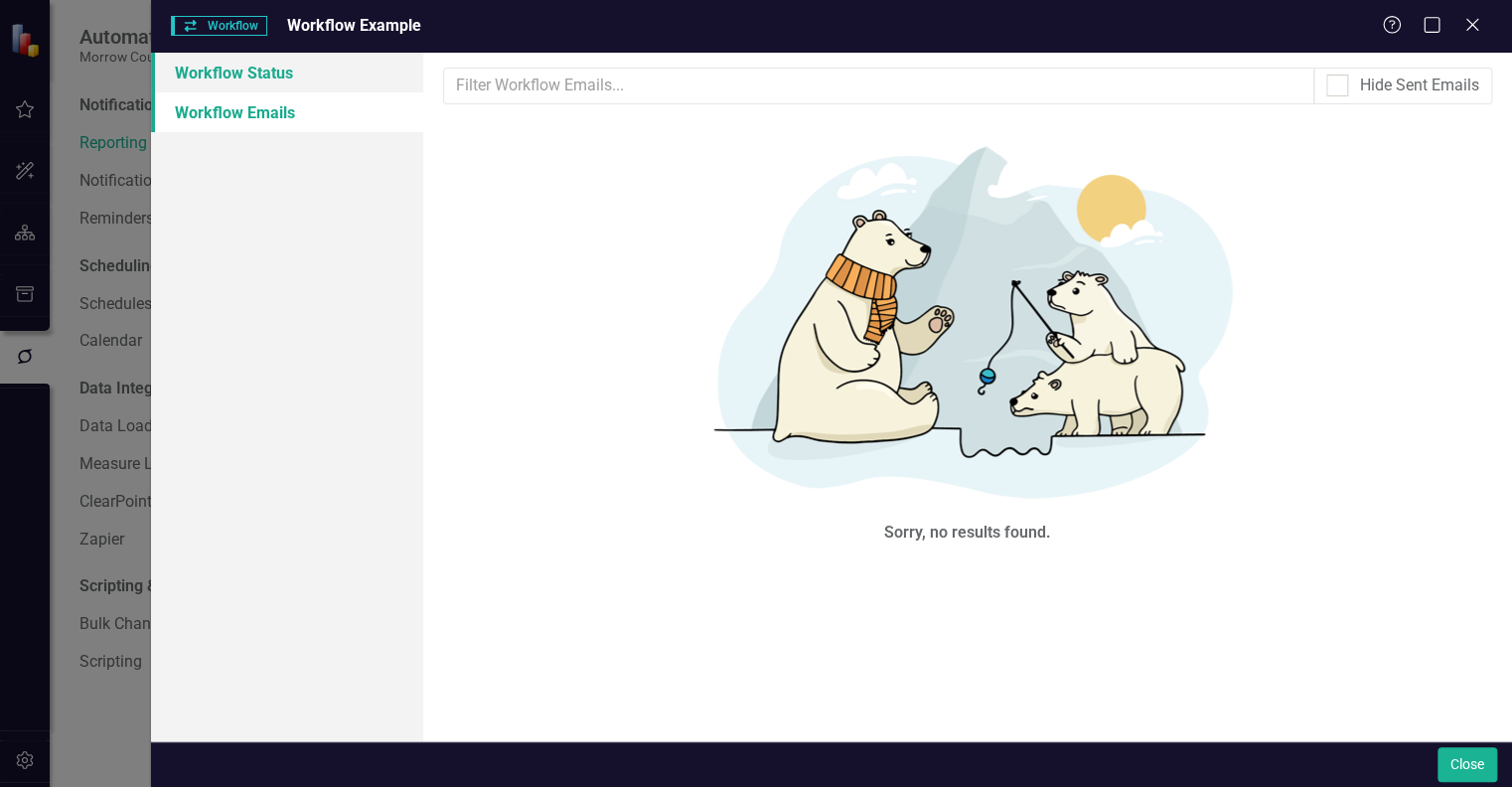 click on "Workflow Status" at bounding box center [287, 73] 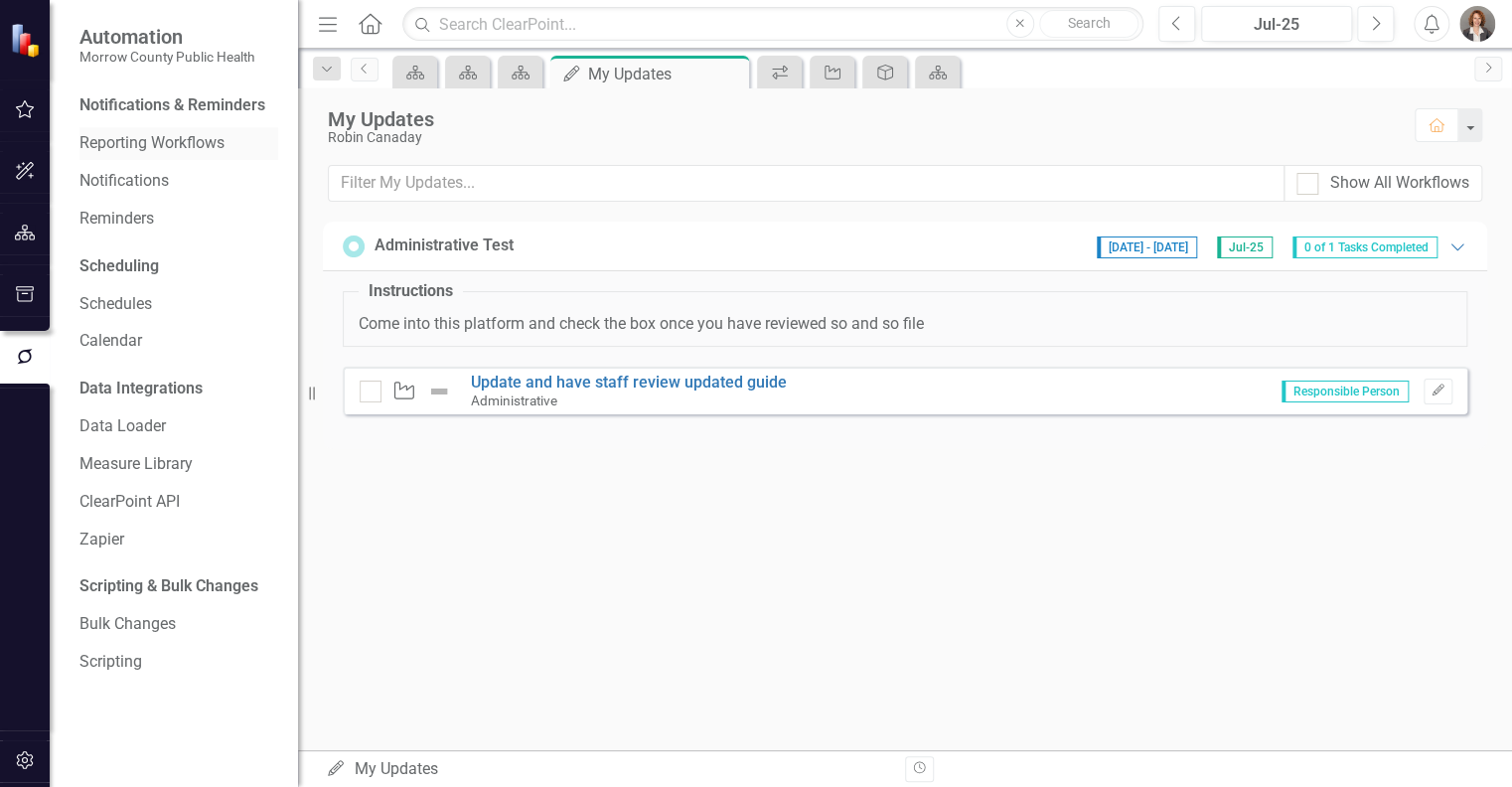 click on "Reporting Workflows" at bounding box center [179, 143] 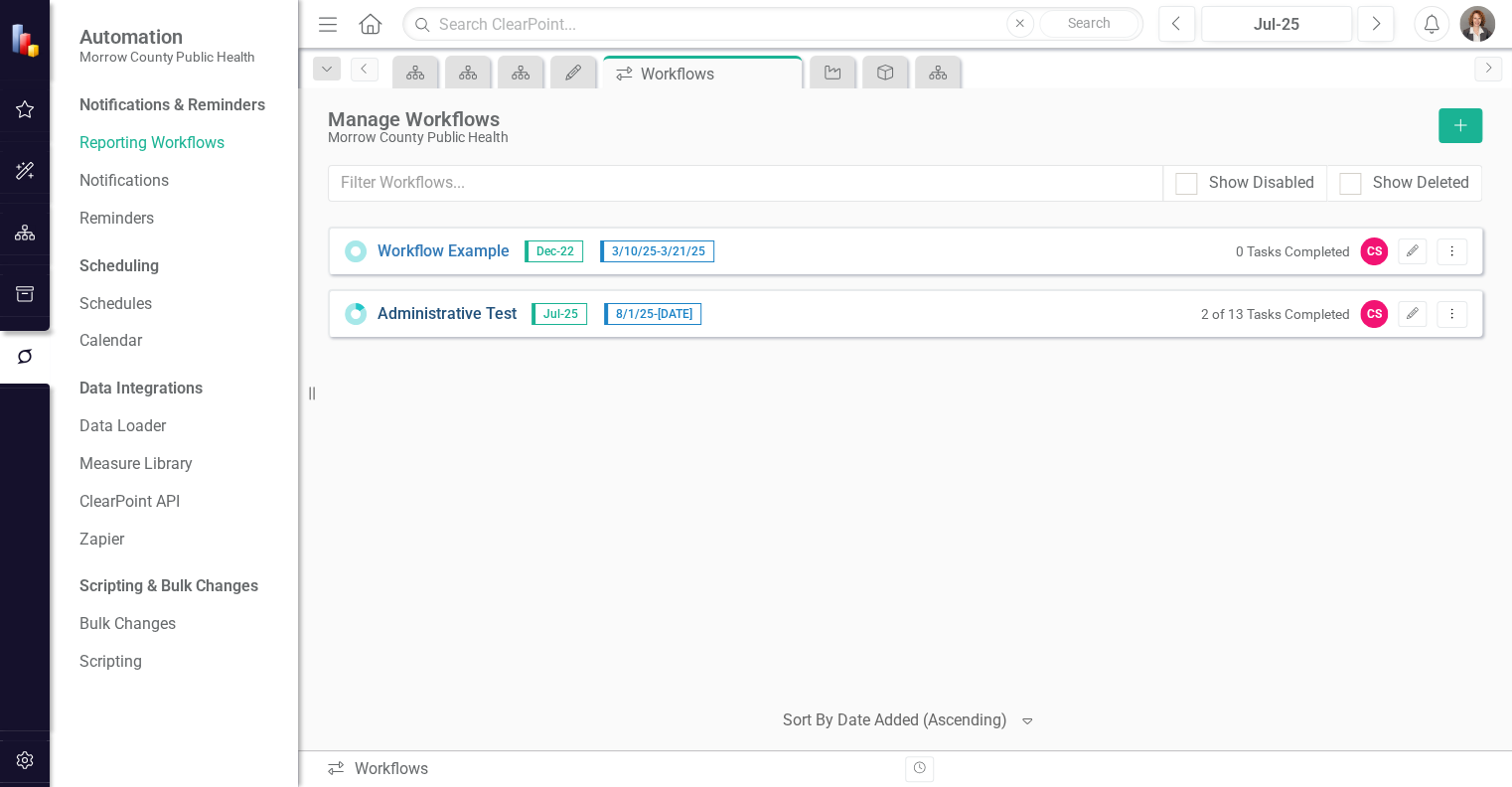 click on "Administrative Test" at bounding box center [447, 314] 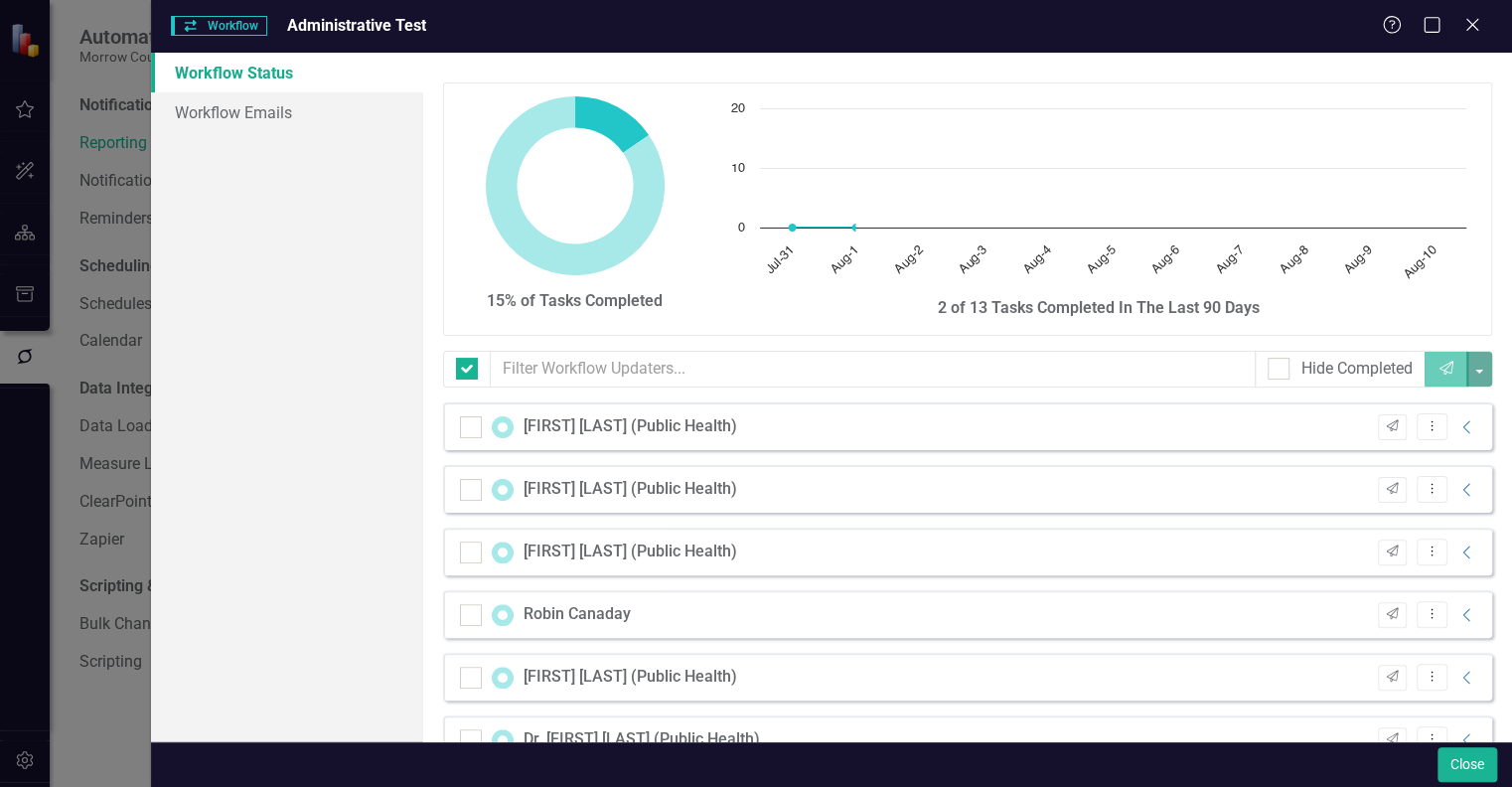 checkbox on "false" 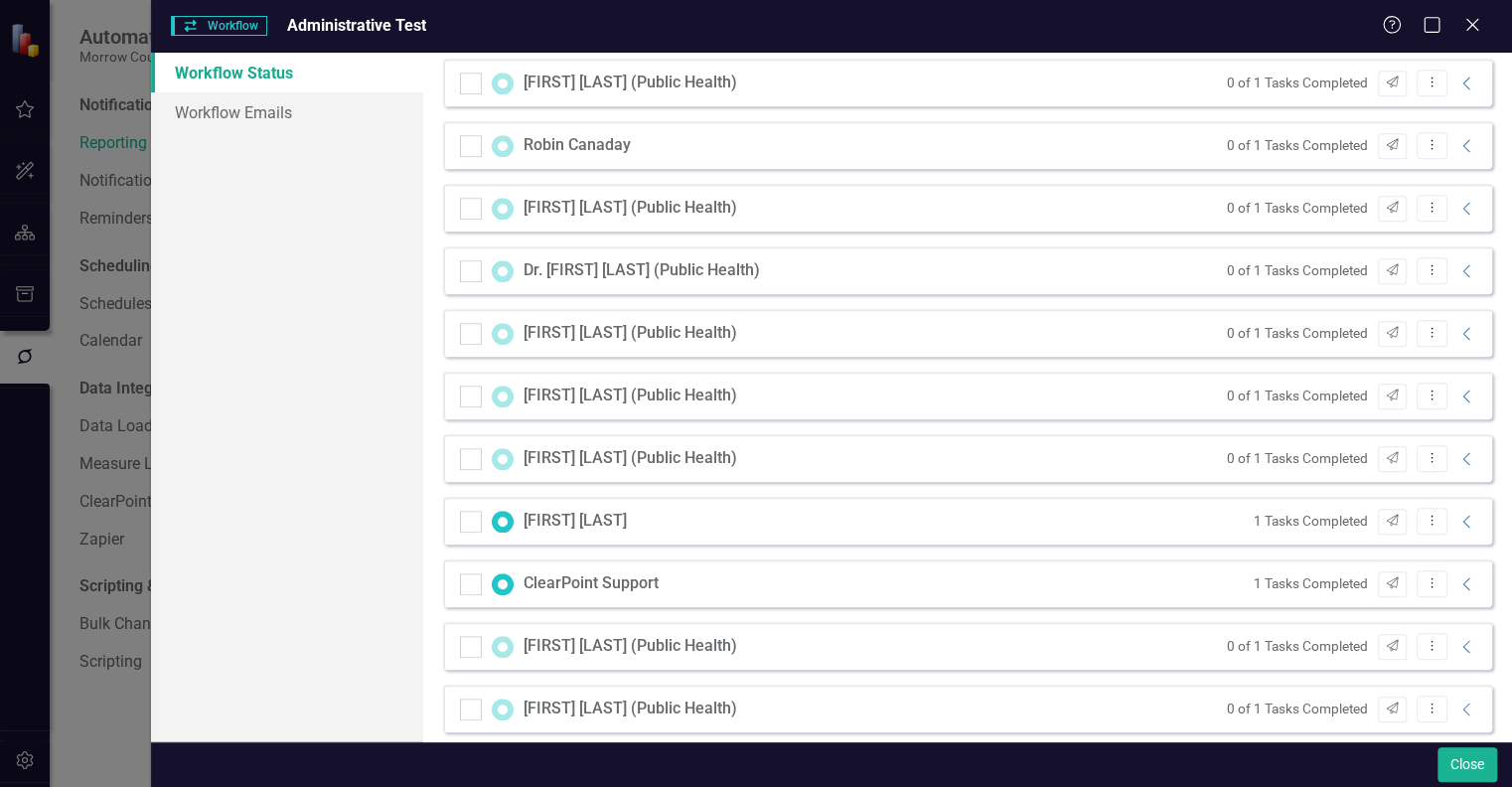 scroll, scrollTop: 489, scrollLeft: 0, axis: vertical 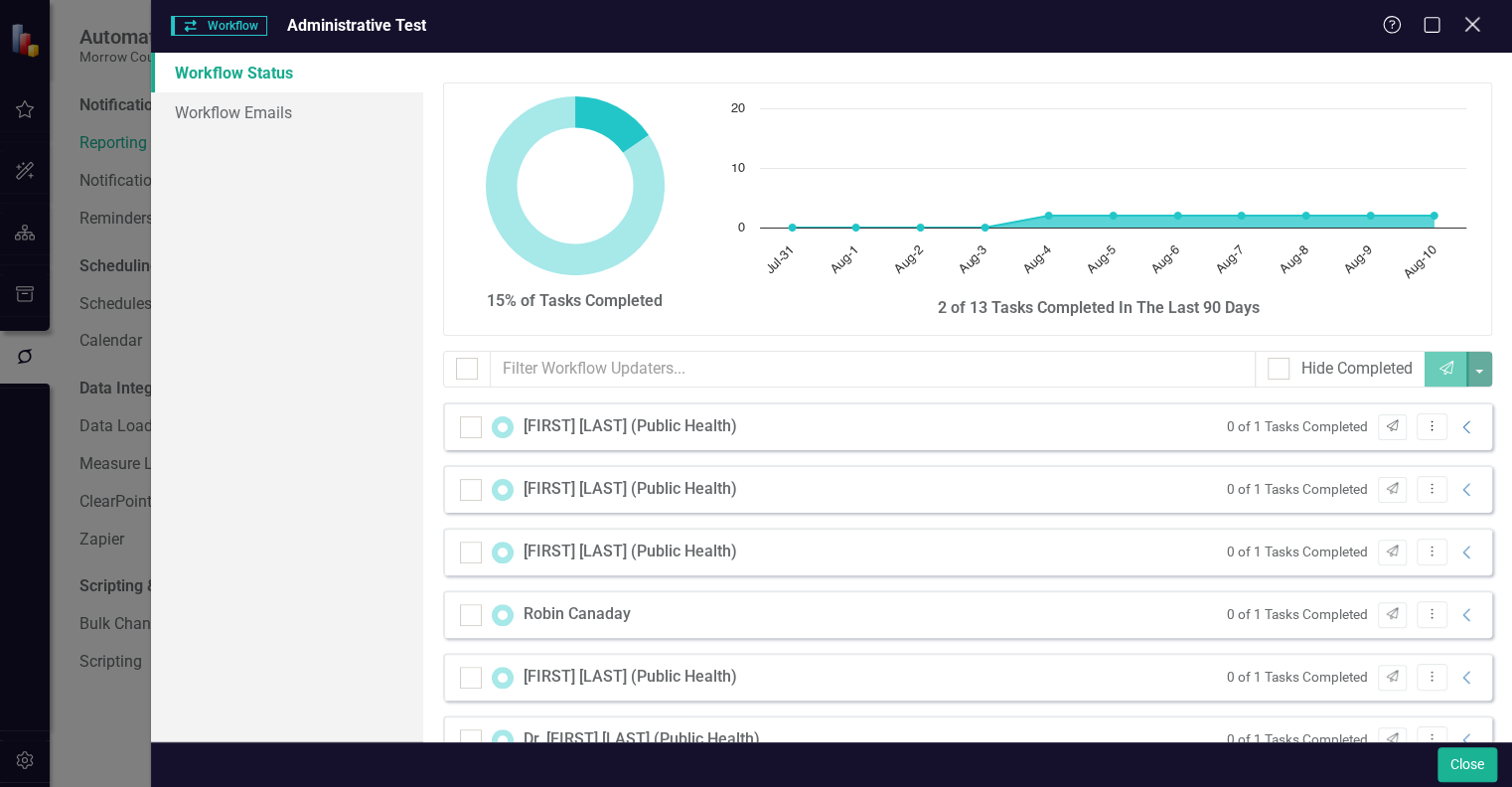 click on "Close" 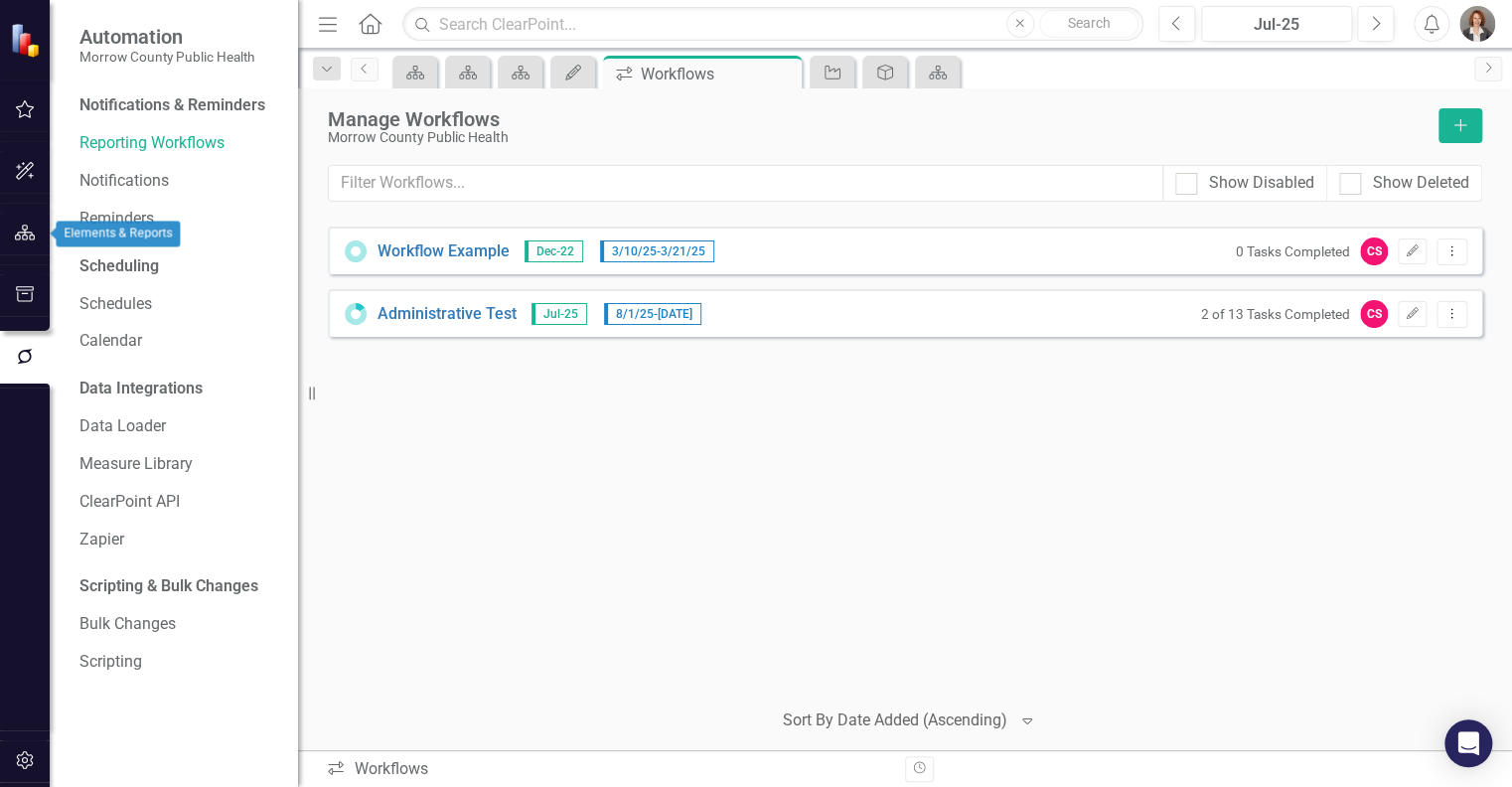 click 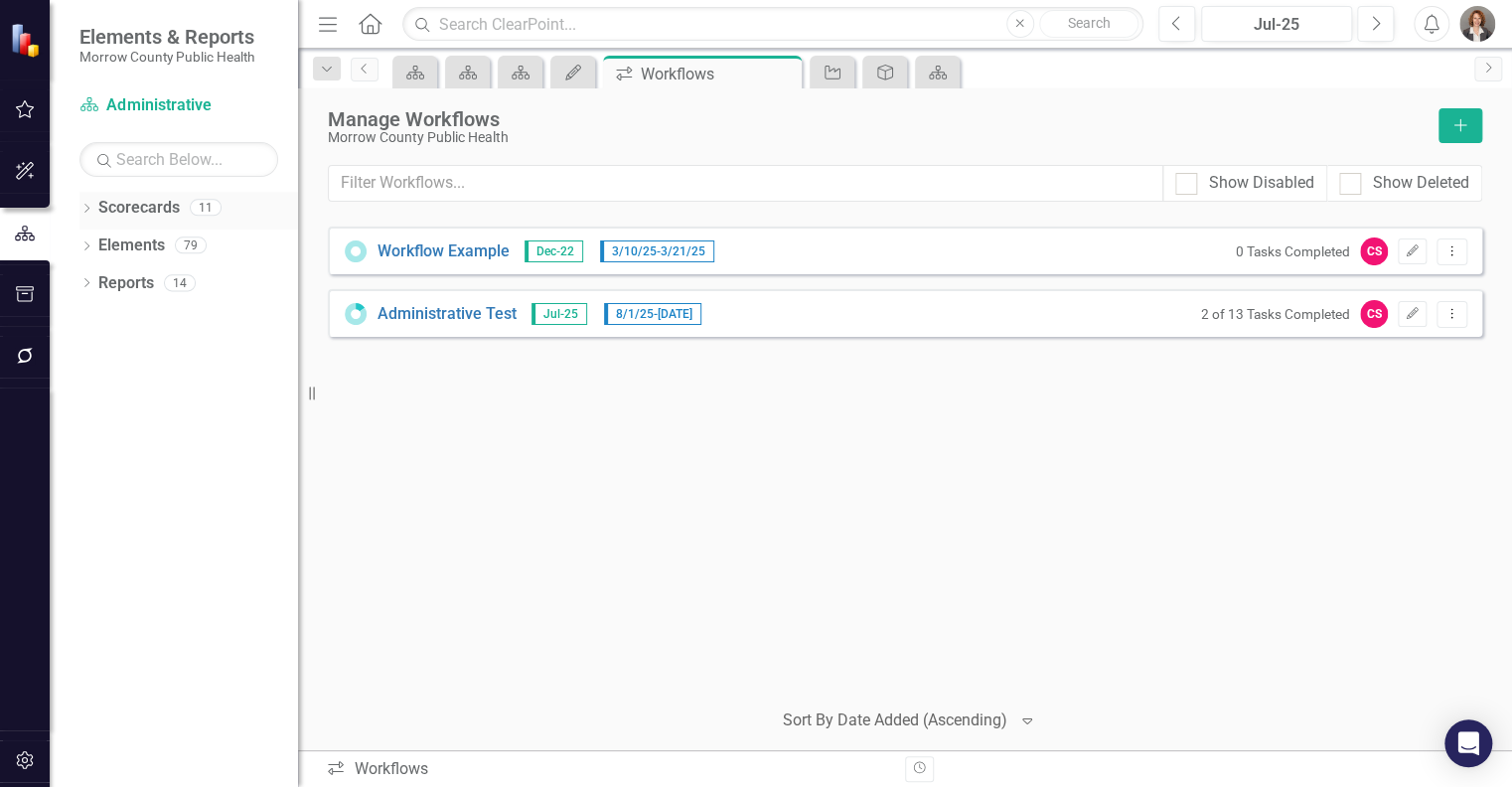 click on "Scorecards 11" at bounding box center [198, 211] 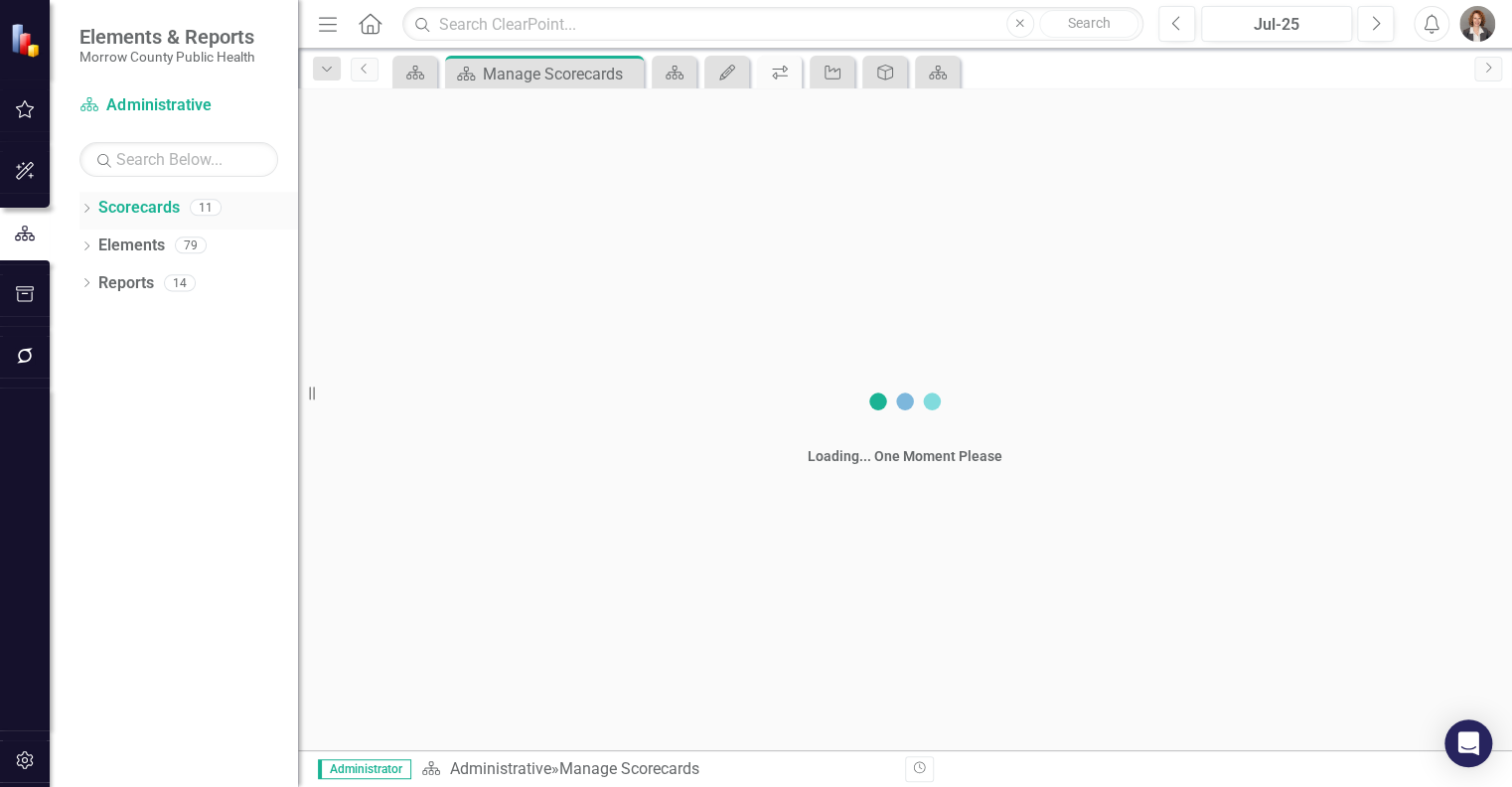 click on "Scorecards" at bounding box center [139, 208] 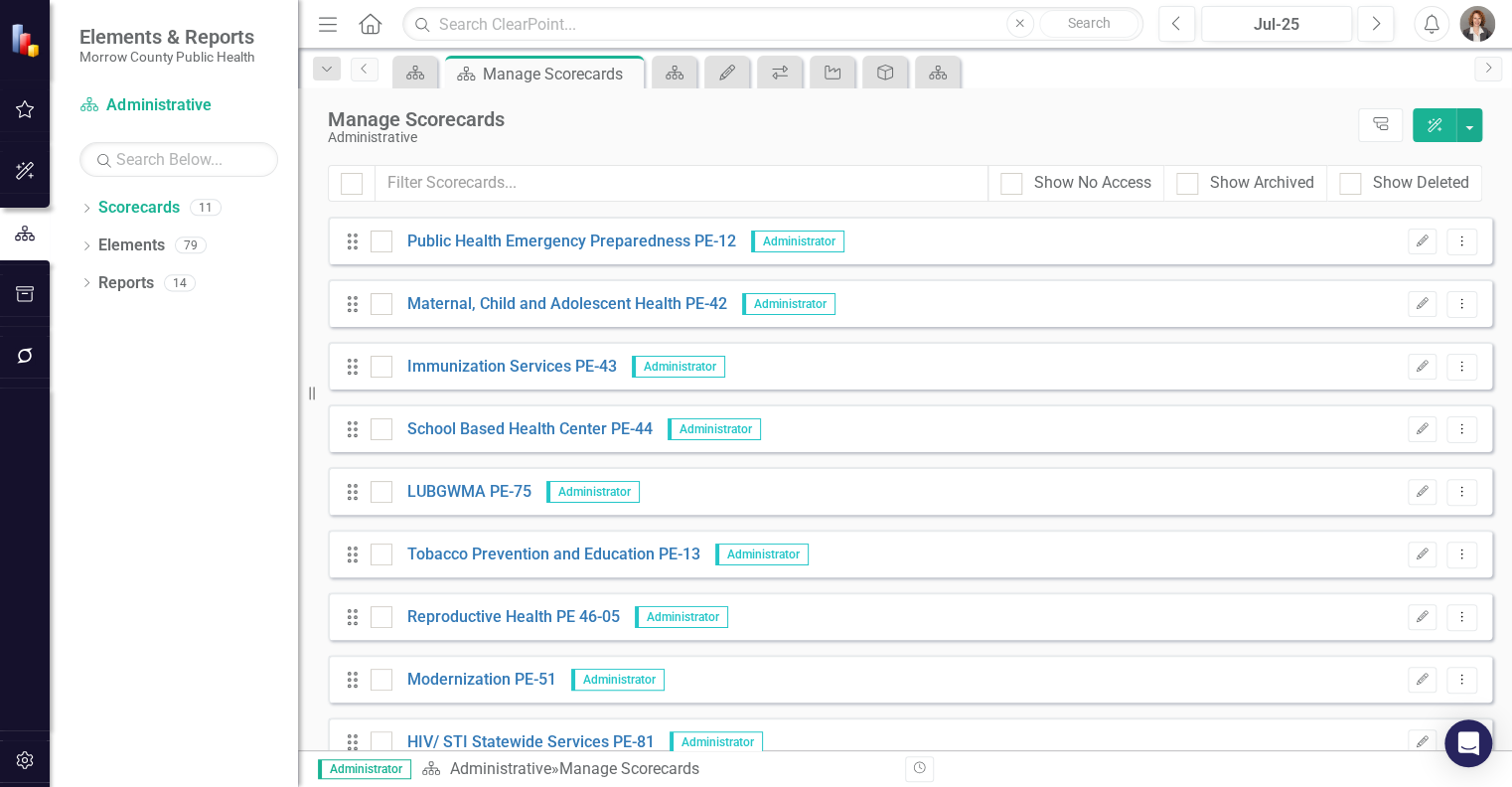 click on "Drag School Based Health Center PE-44 Administrator Edit Dropdown Menu" at bounding box center [910, 428] 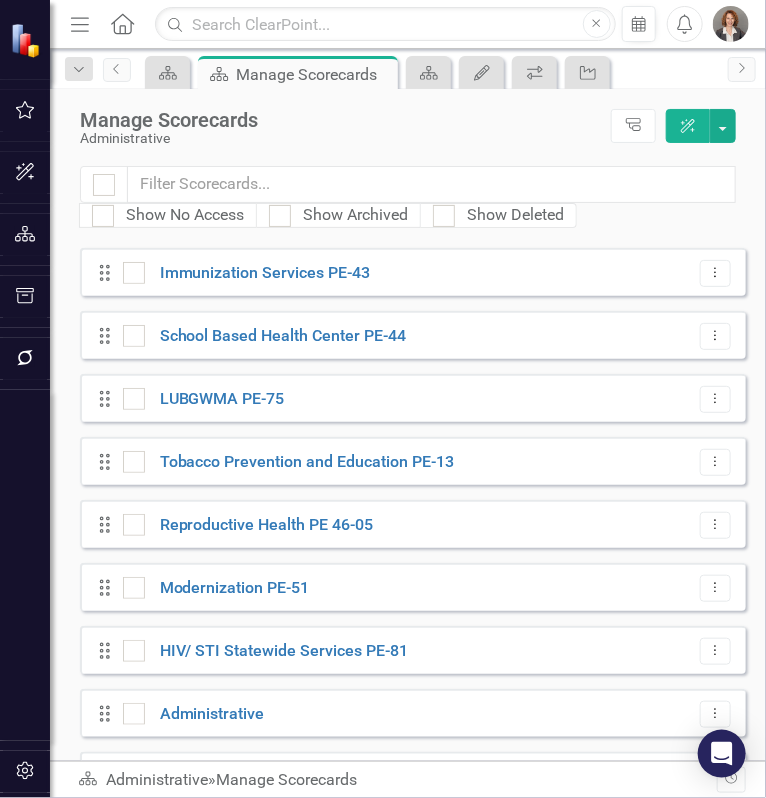 scroll, scrollTop: 174, scrollLeft: 0, axis: vertical 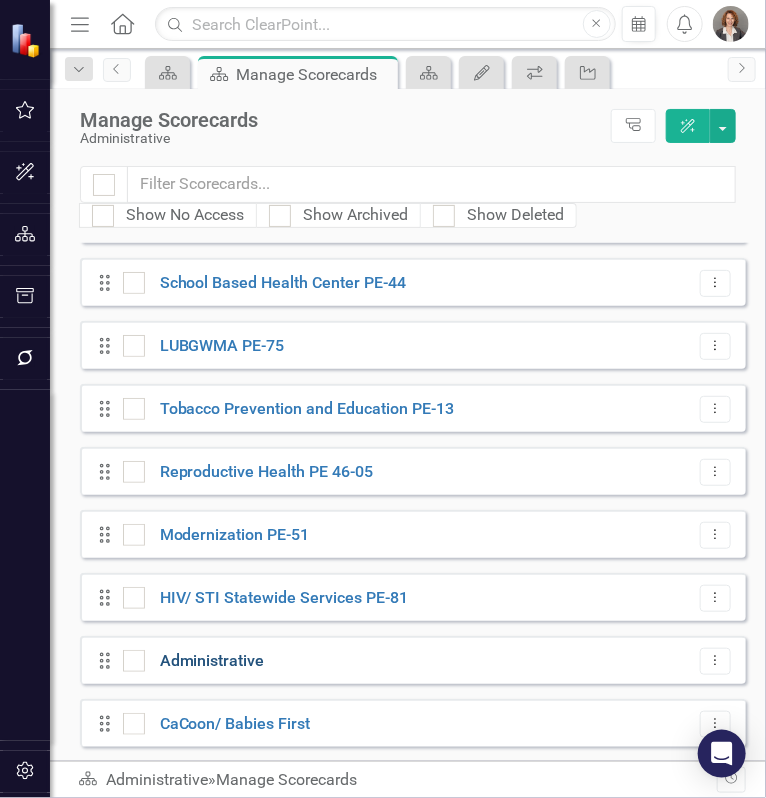 click on "Administrative" at bounding box center [205, 661] 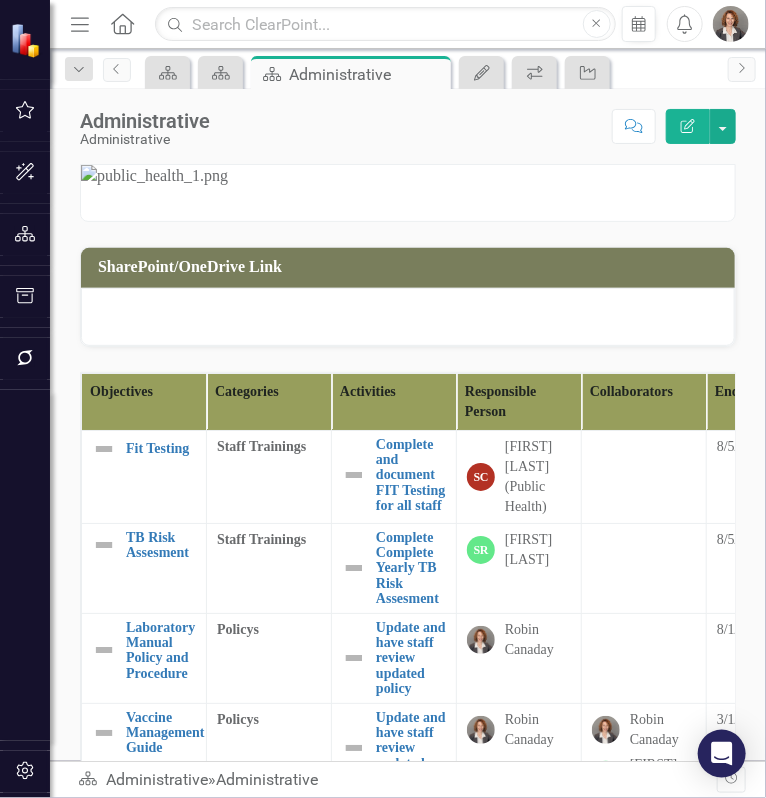 scroll, scrollTop: 549, scrollLeft: 0, axis: vertical 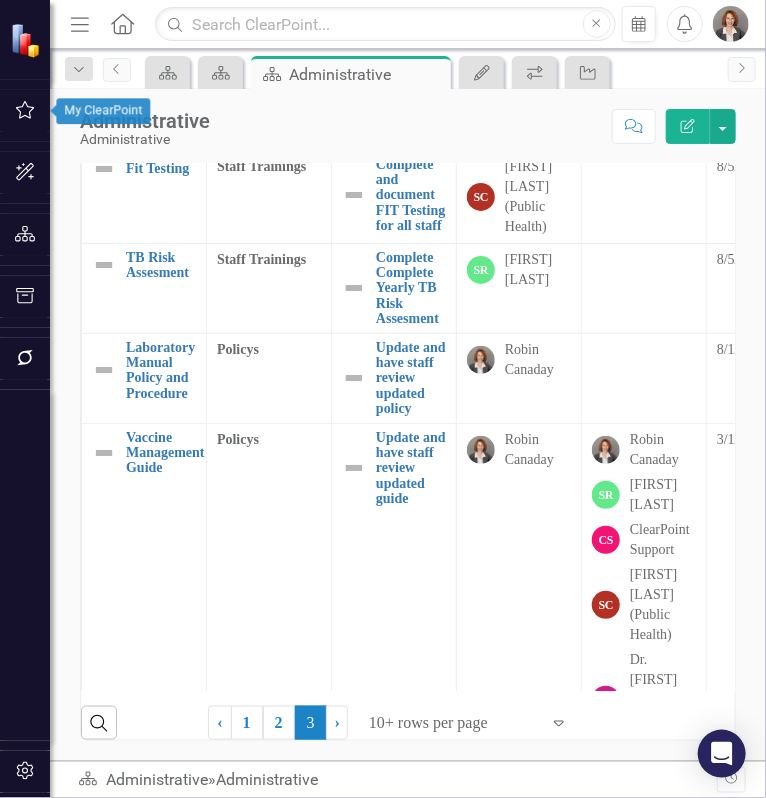click 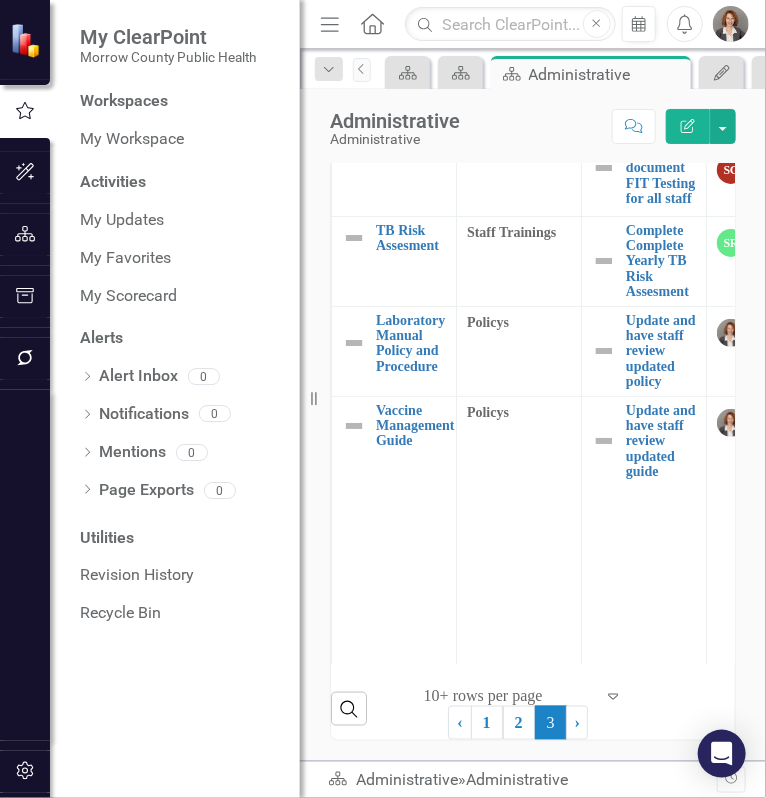 scroll, scrollTop: 424, scrollLeft: 0, axis: vertical 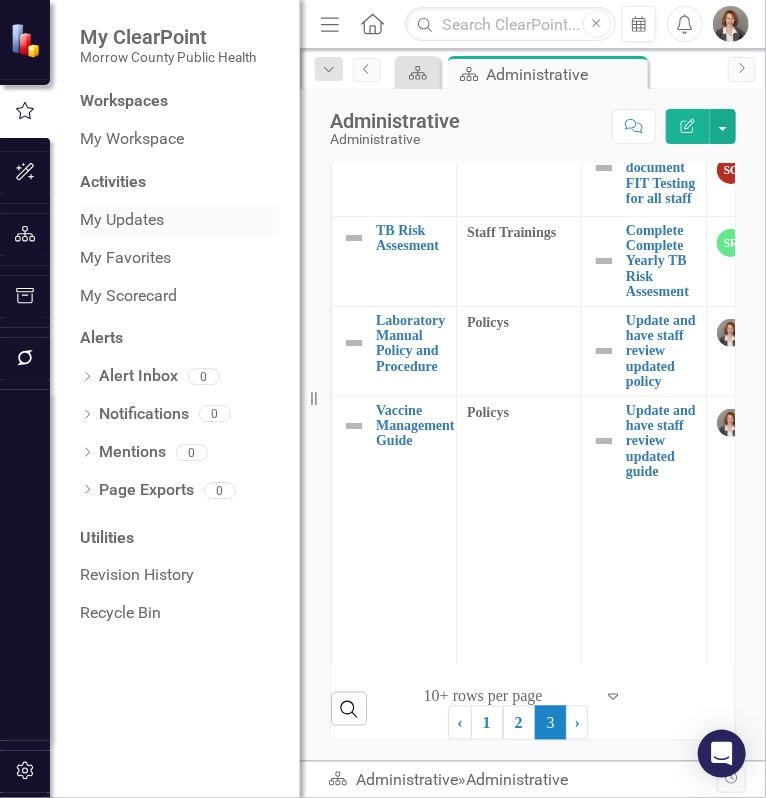 click on "My Updates" at bounding box center [180, 220] 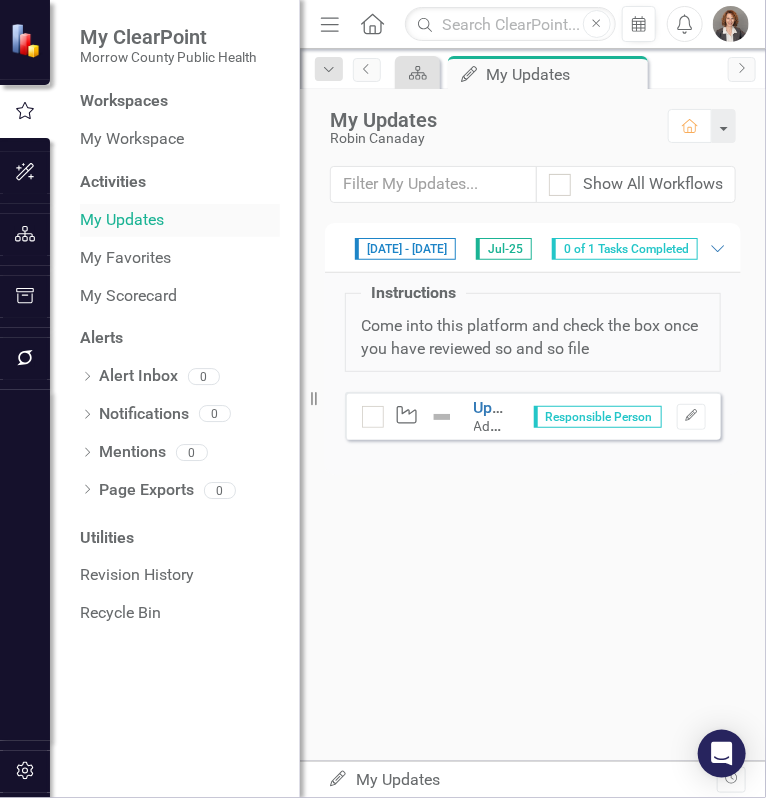 click on "My Updates" at bounding box center (180, 220) 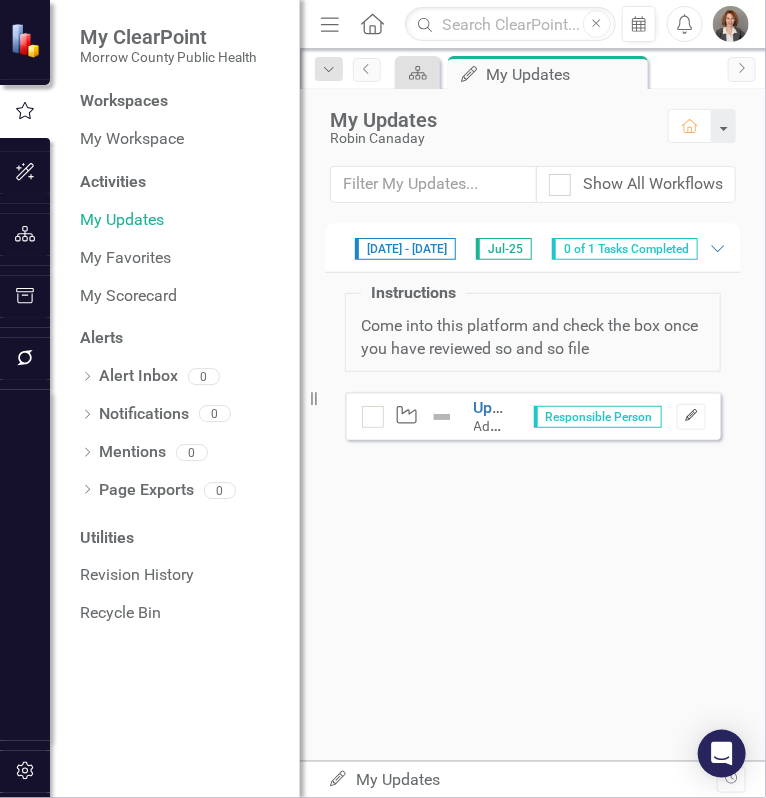 click on "Edit" 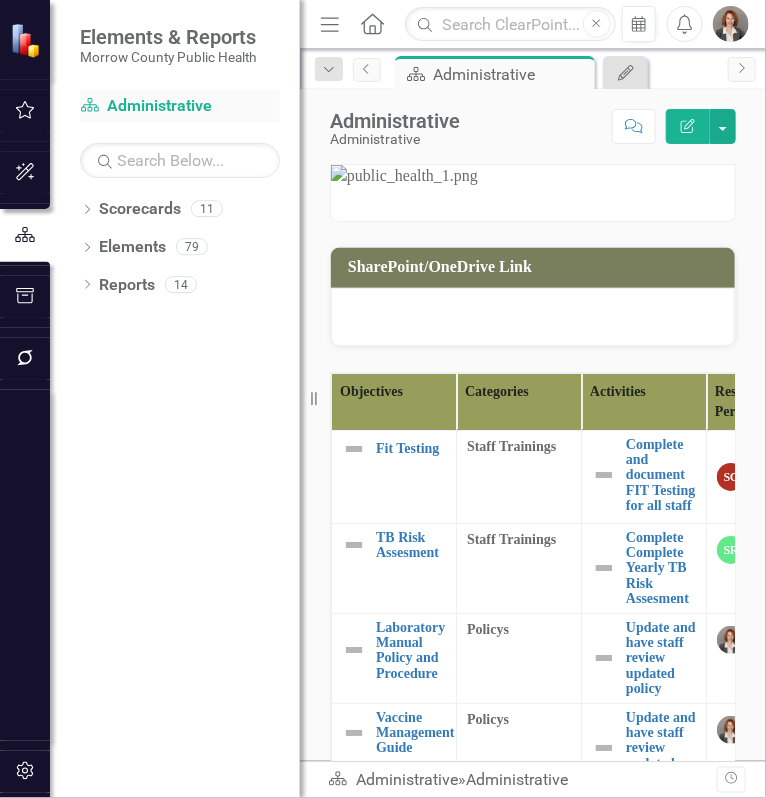 click on "Scorecard Administrative" at bounding box center (180, 106) 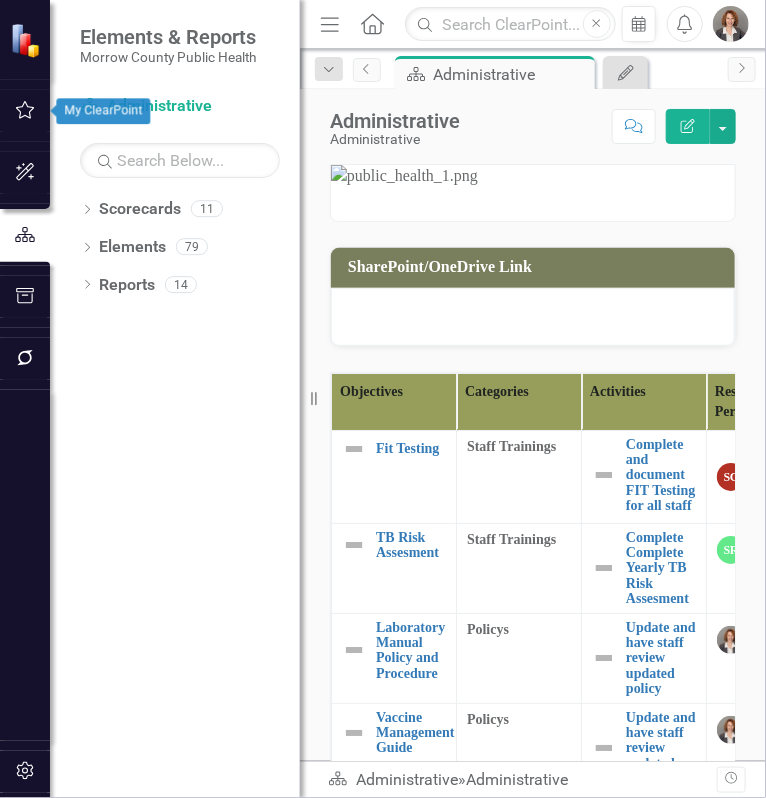 click 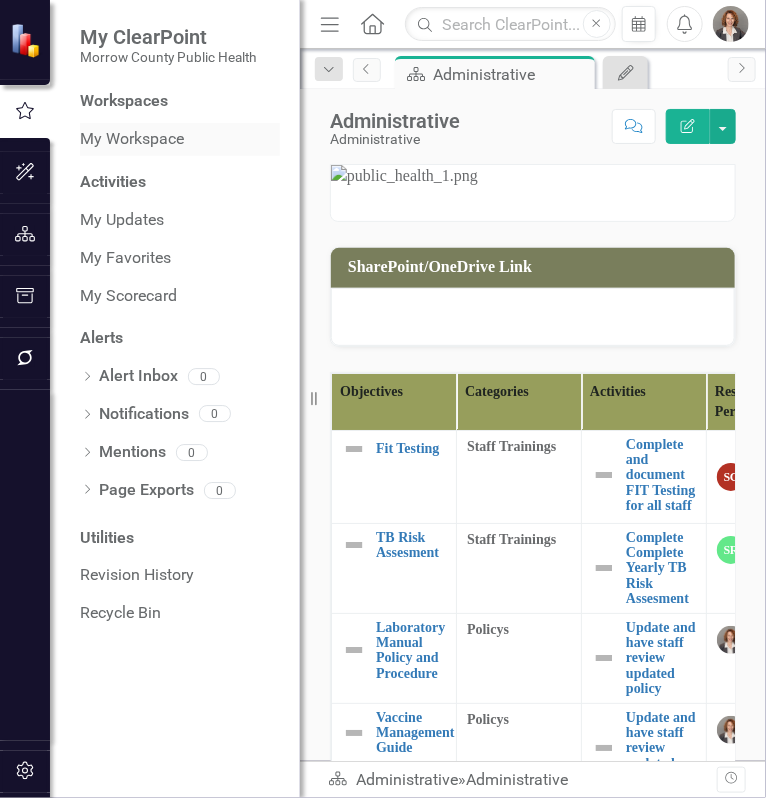 click on "My Workspace" at bounding box center [180, 139] 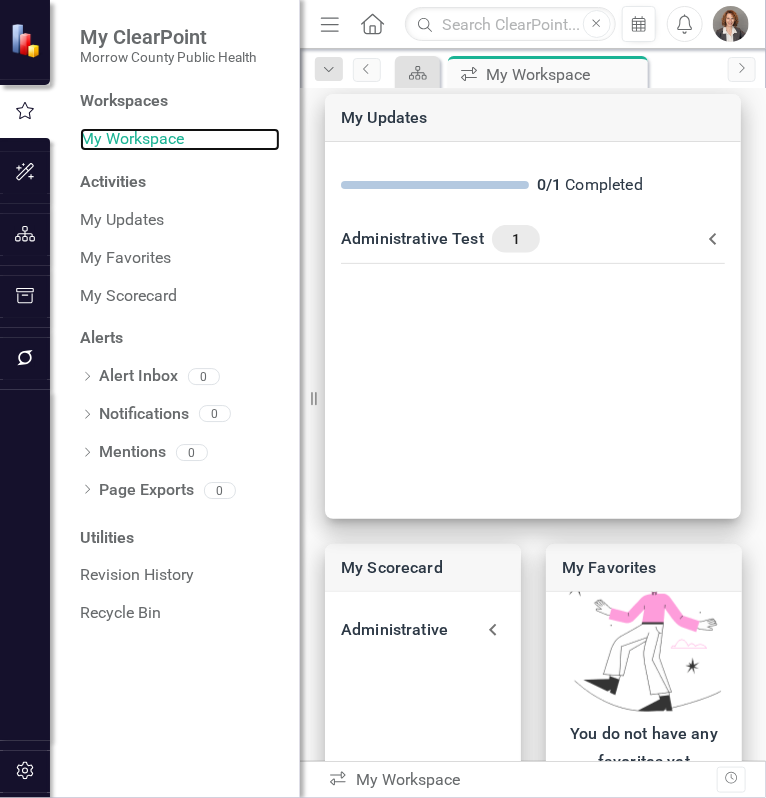 scroll, scrollTop: 0, scrollLeft: 0, axis: both 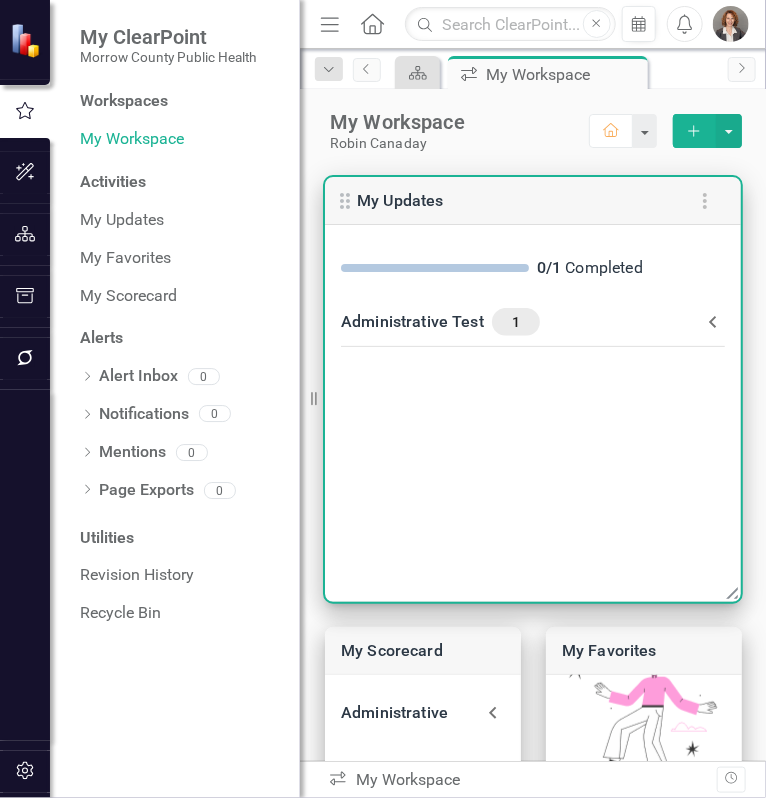 click on "0 / 1 Completed Administrative Test 1 Come into this platform and check the box once you have reviewed so and so file Update and have staff review updated guide Administrative Activity Initiative Jul-25 Responsible Person" at bounding box center (533, 413) 